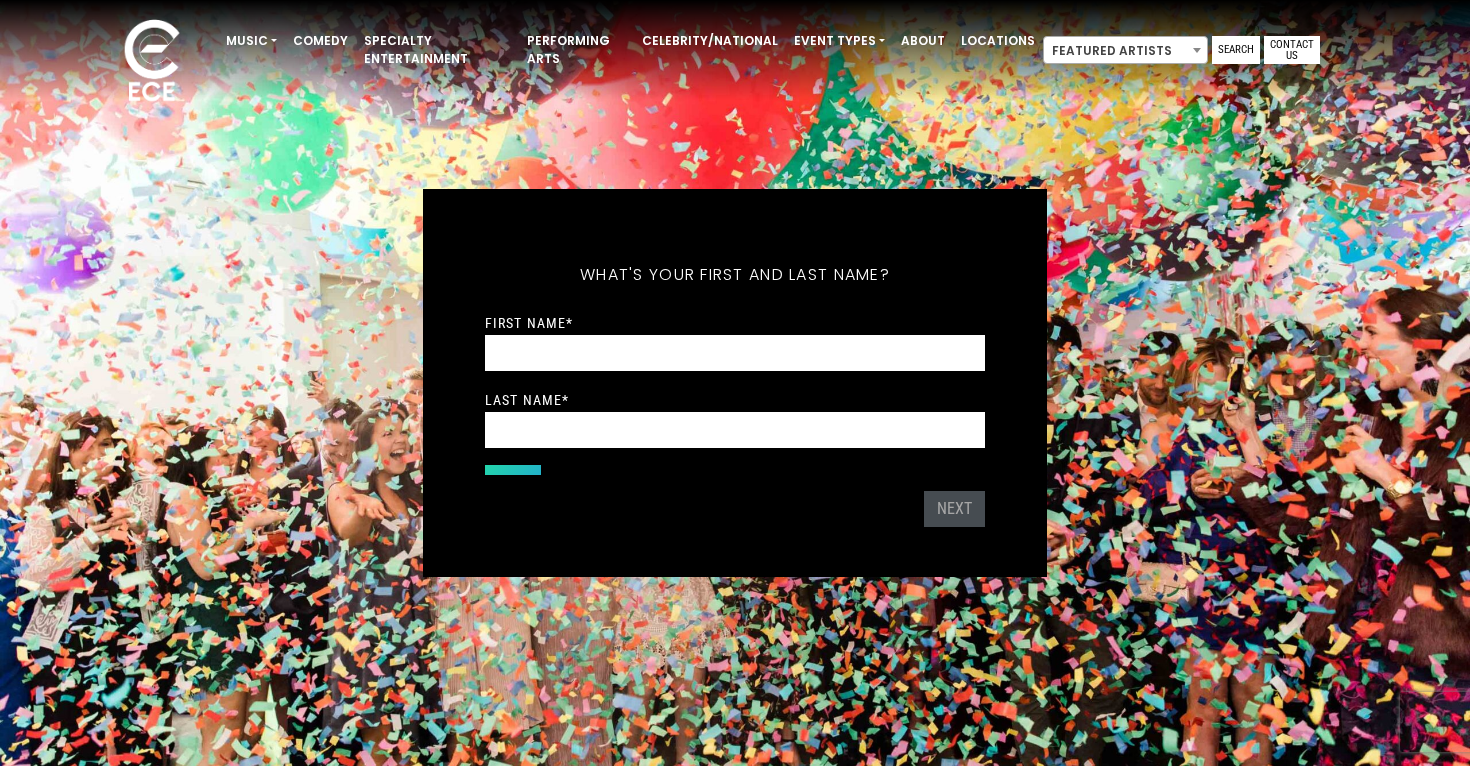 scroll, scrollTop: 0, scrollLeft: 0, axis: both 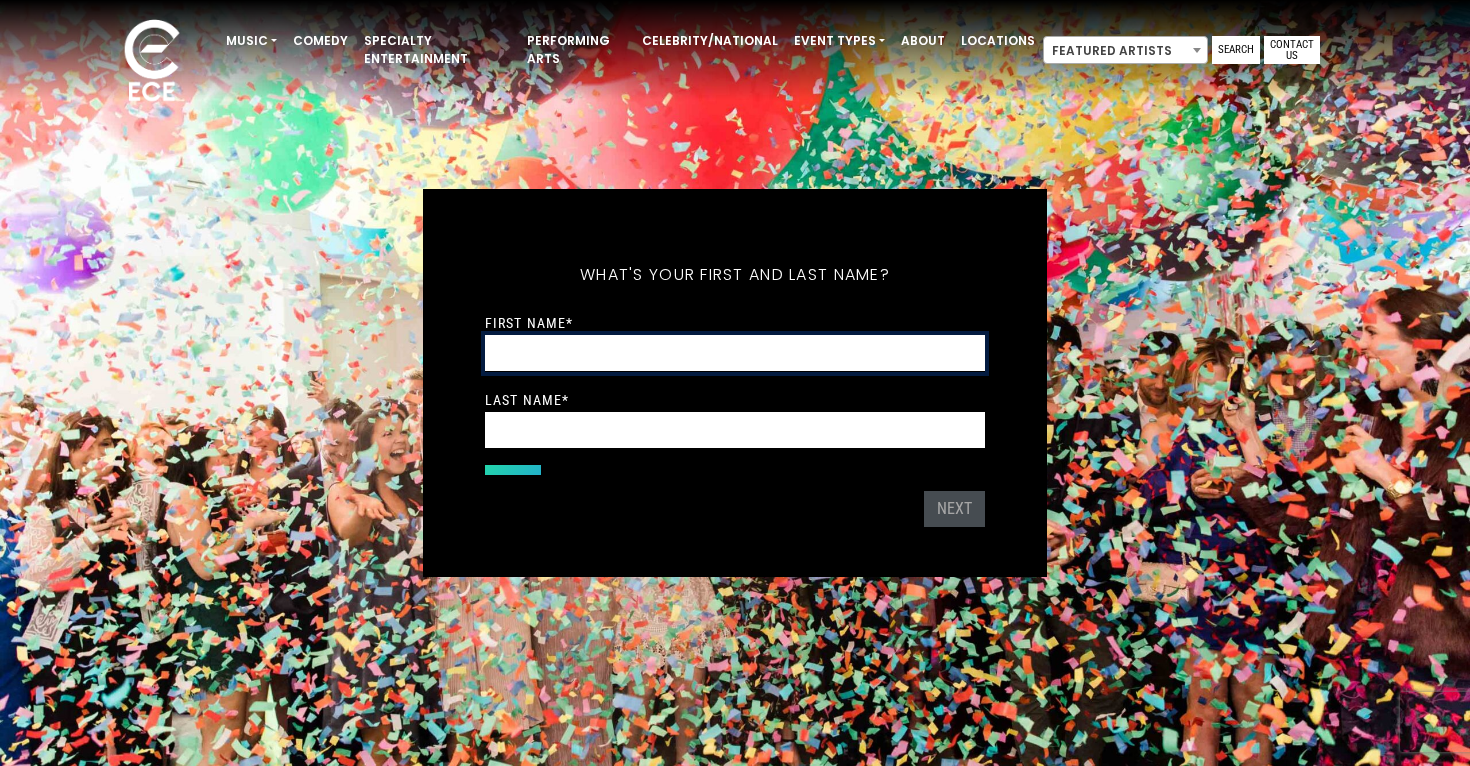 click on "First Name *" at bounding box center [735, 353] 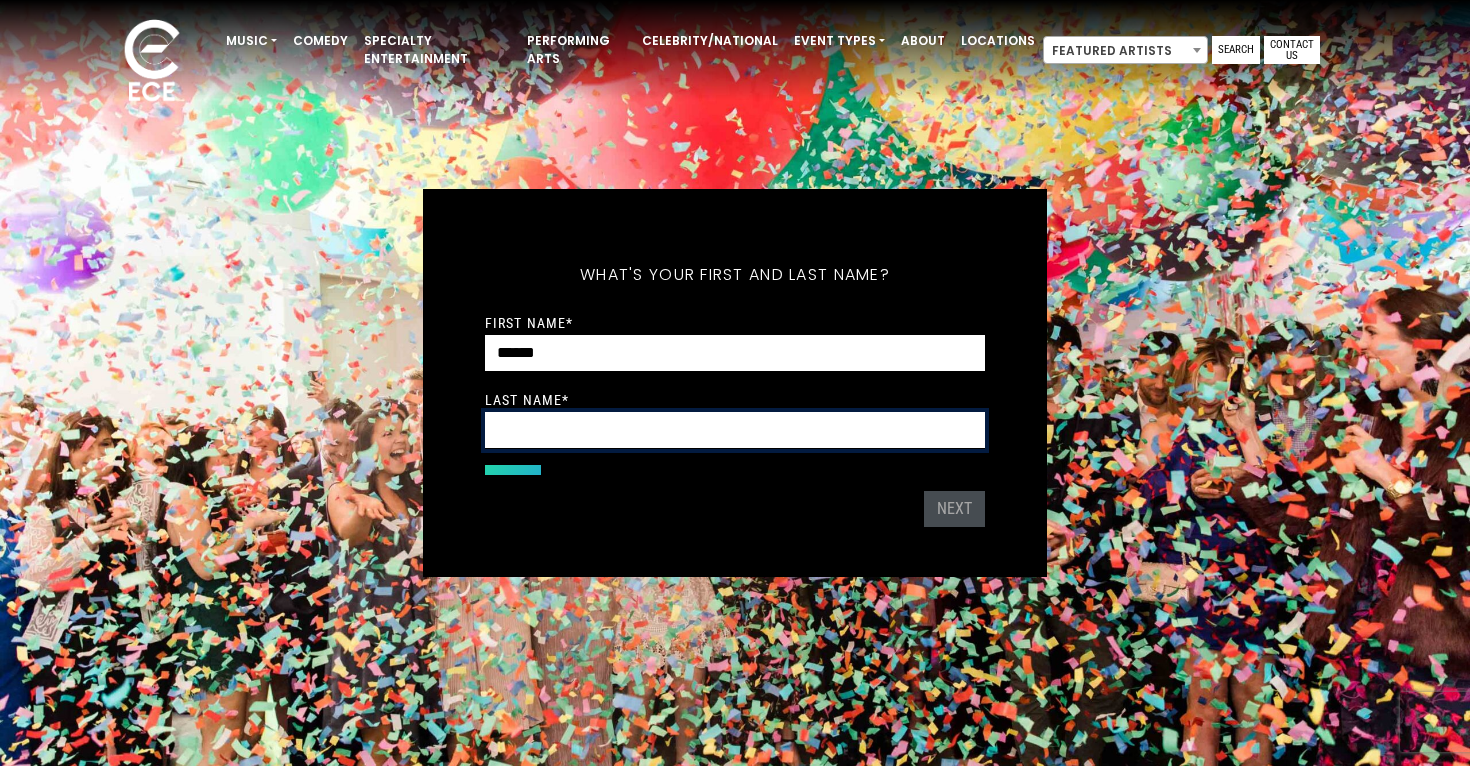 type on "******" 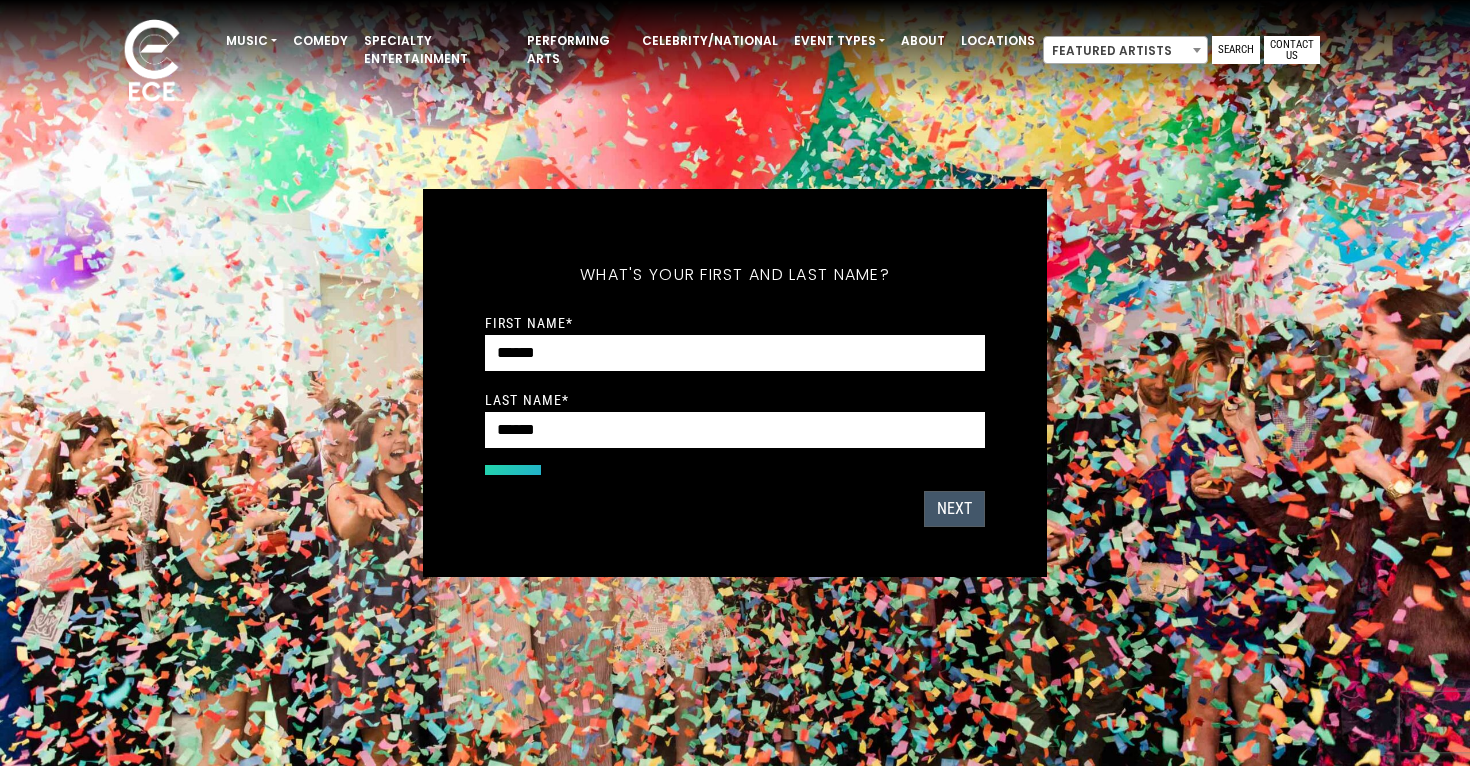 click on "Next" at bounding box center (954, 509) 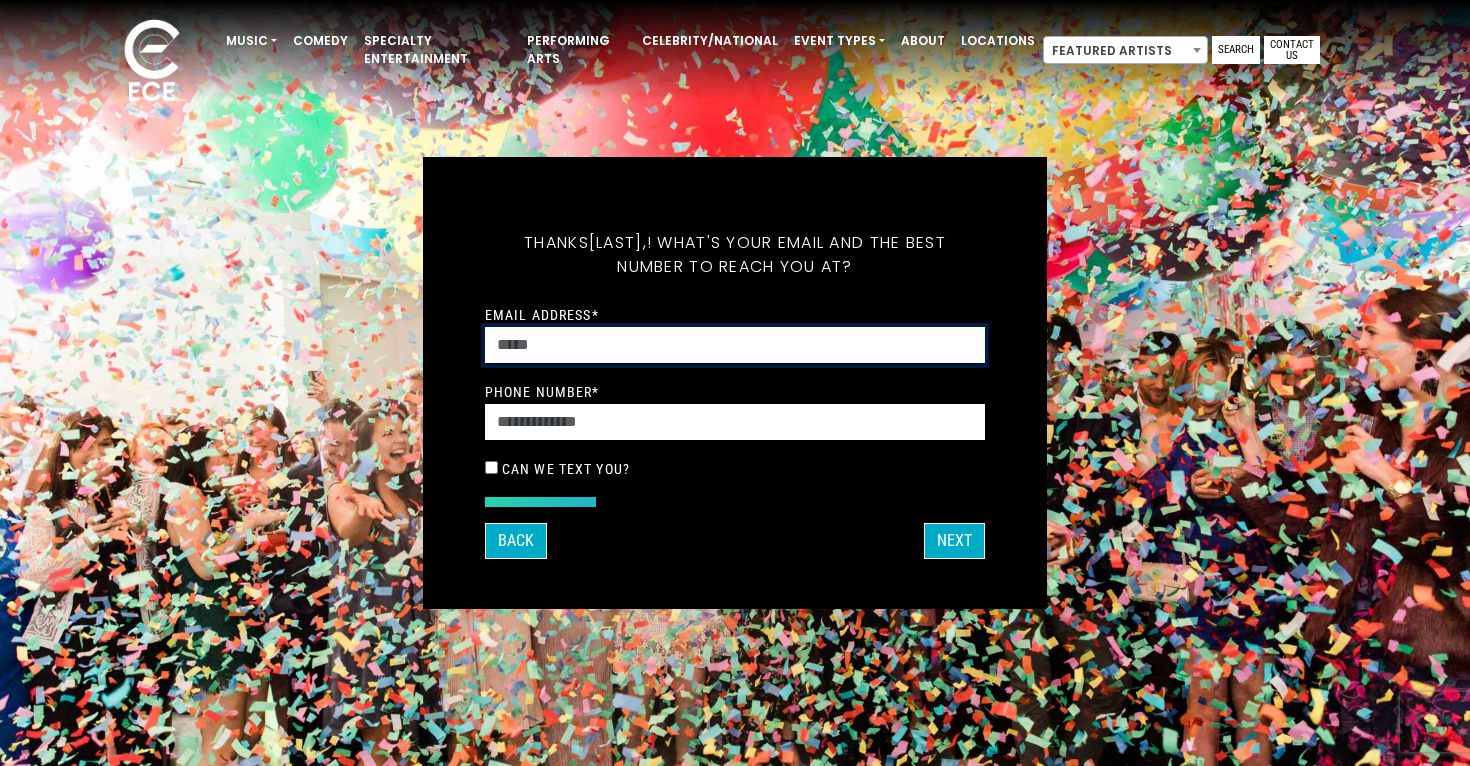 click on "Email Address *" at bounding box center (735, 345) 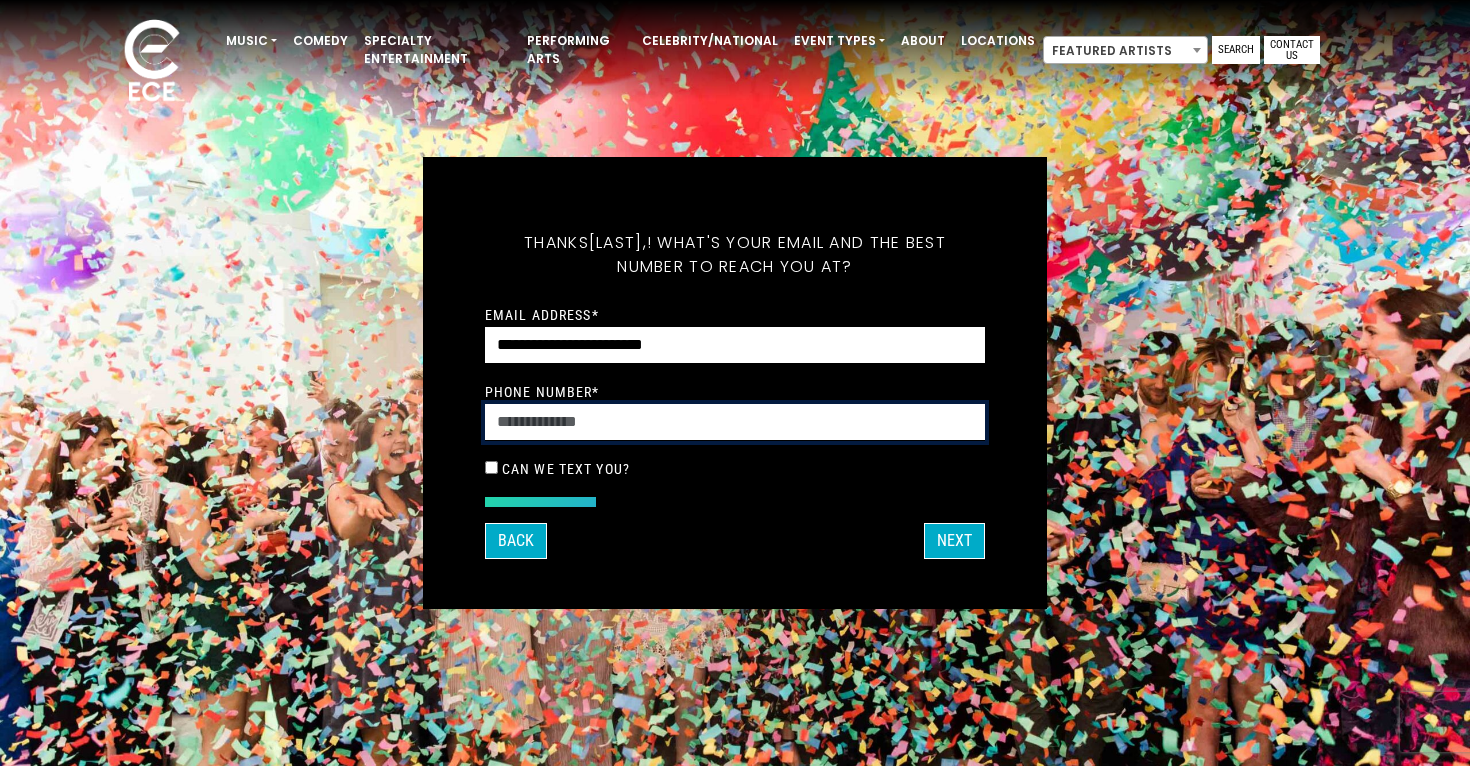 click on "Phone Number *" at bounding box center (735, 422) 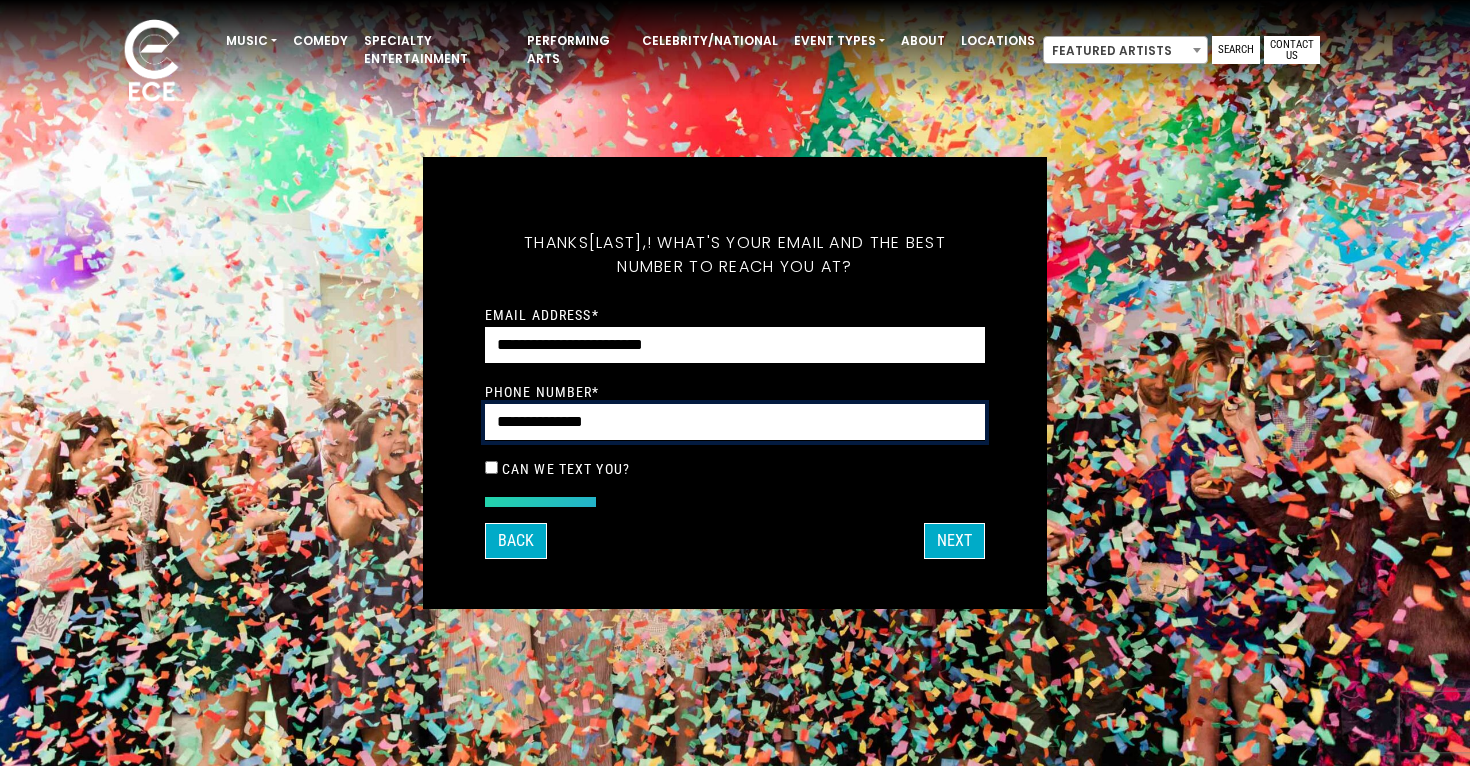 type on "**********" 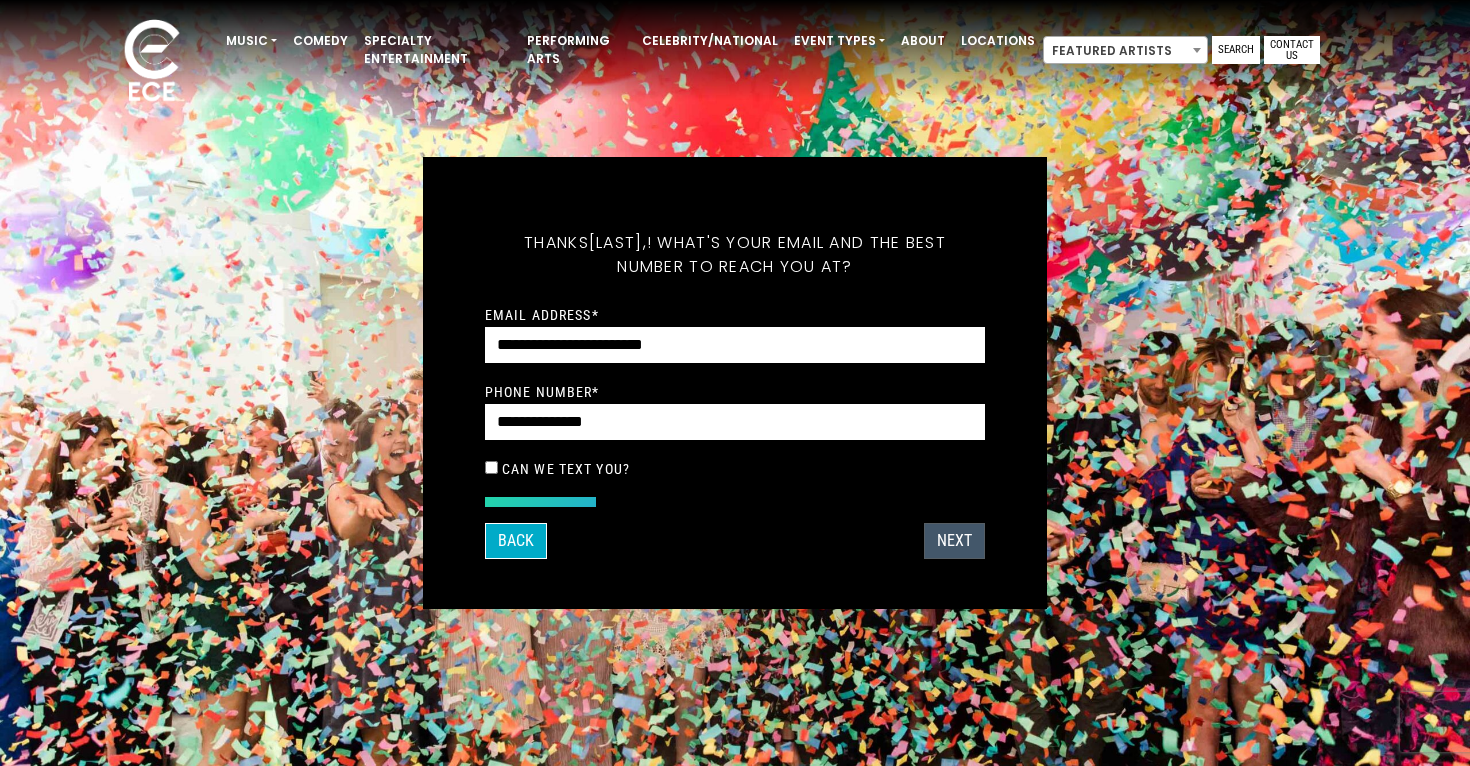 click on "Next" at bounding box center [954, 541] 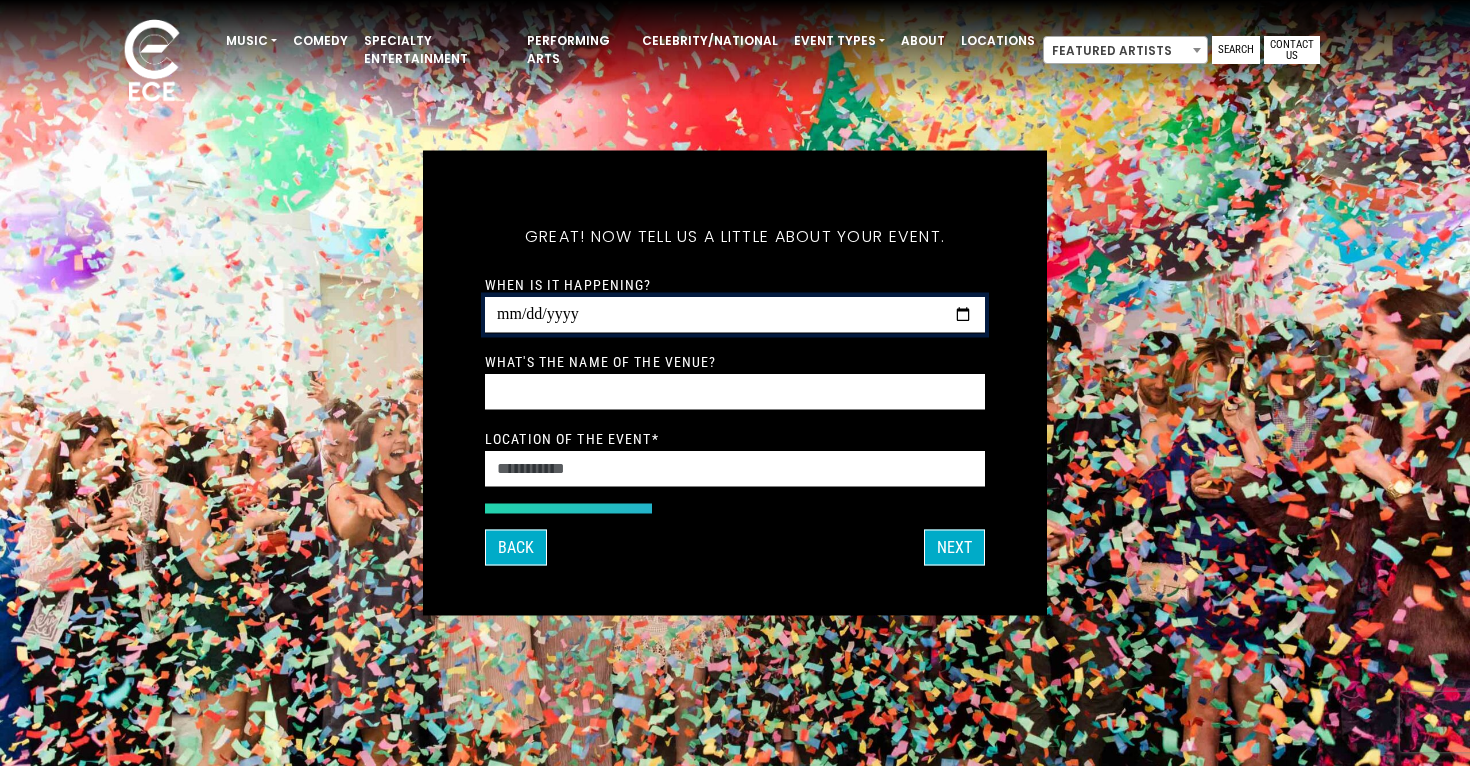 click on "When is it happening?" at bounding box center (735, 315) 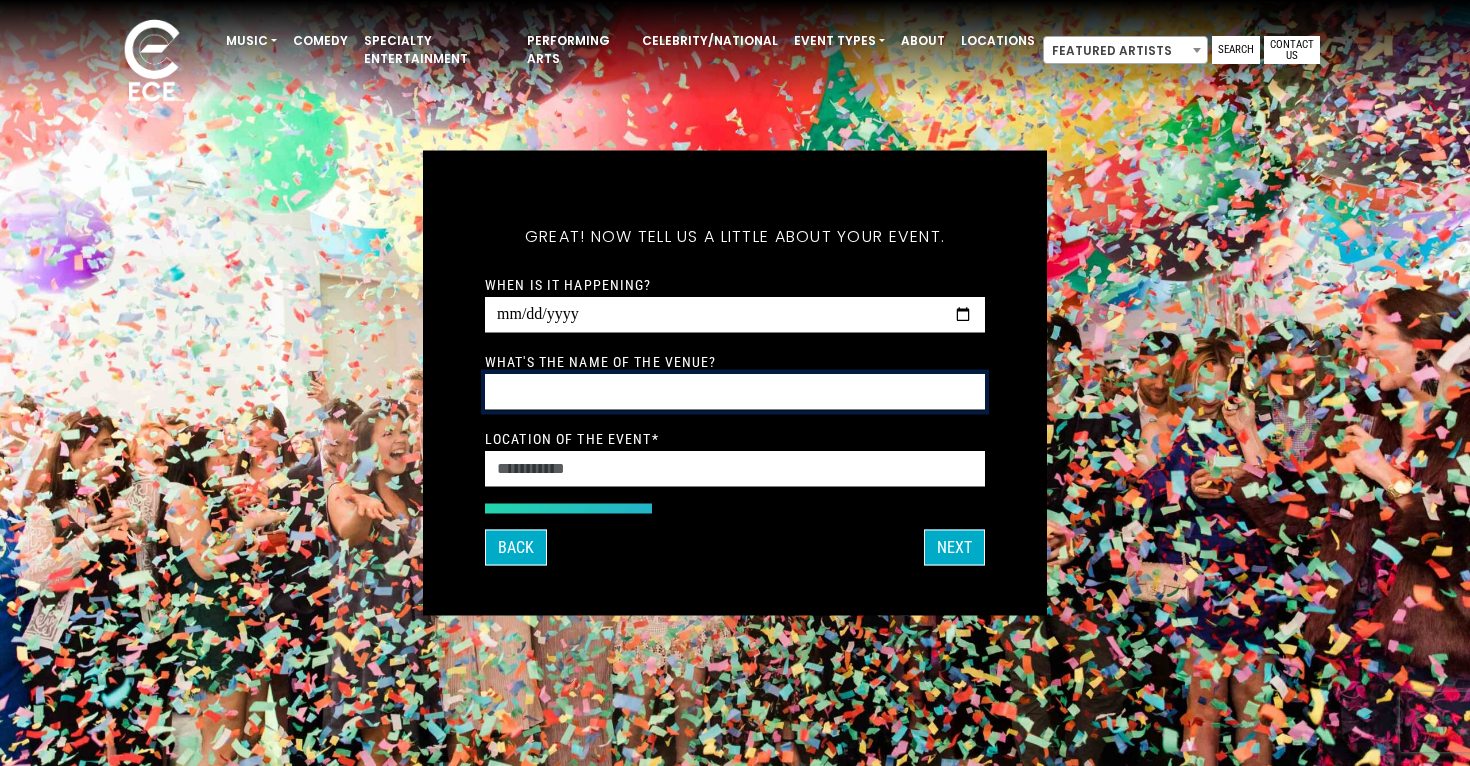 click on "What's the name of the venue?" at bounding box center (735, 392) 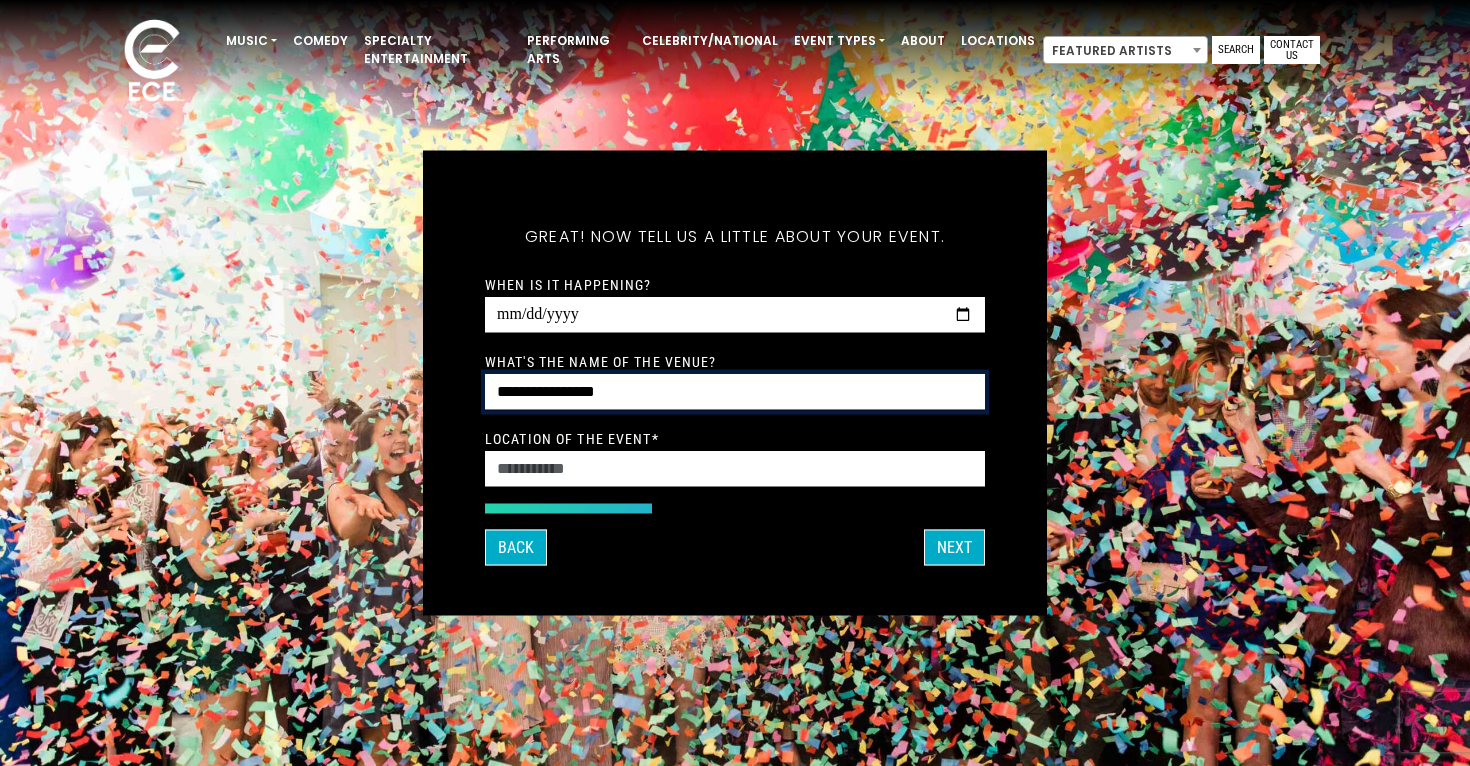 type on "**********" 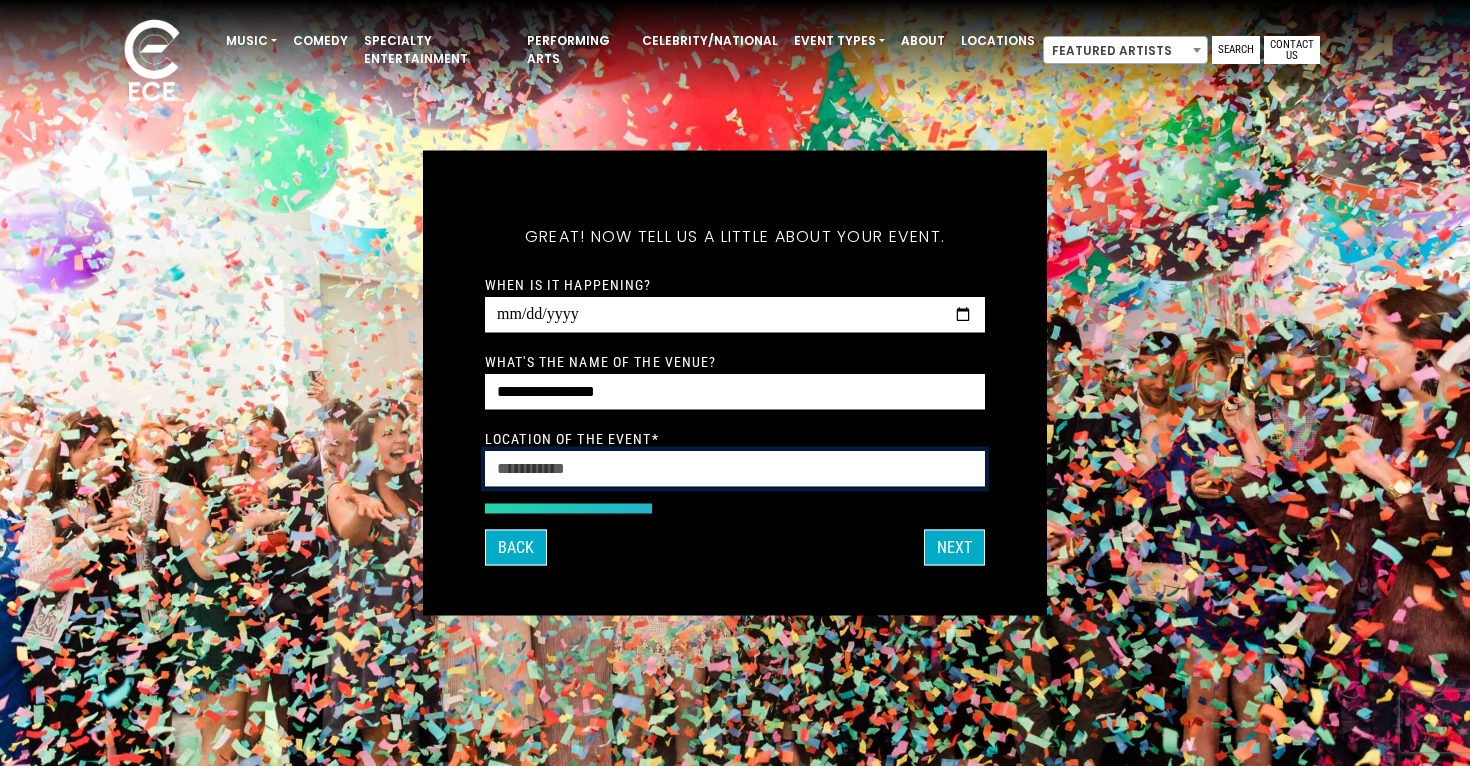 click on "Location of the event *" at bounding box center (735, 469) 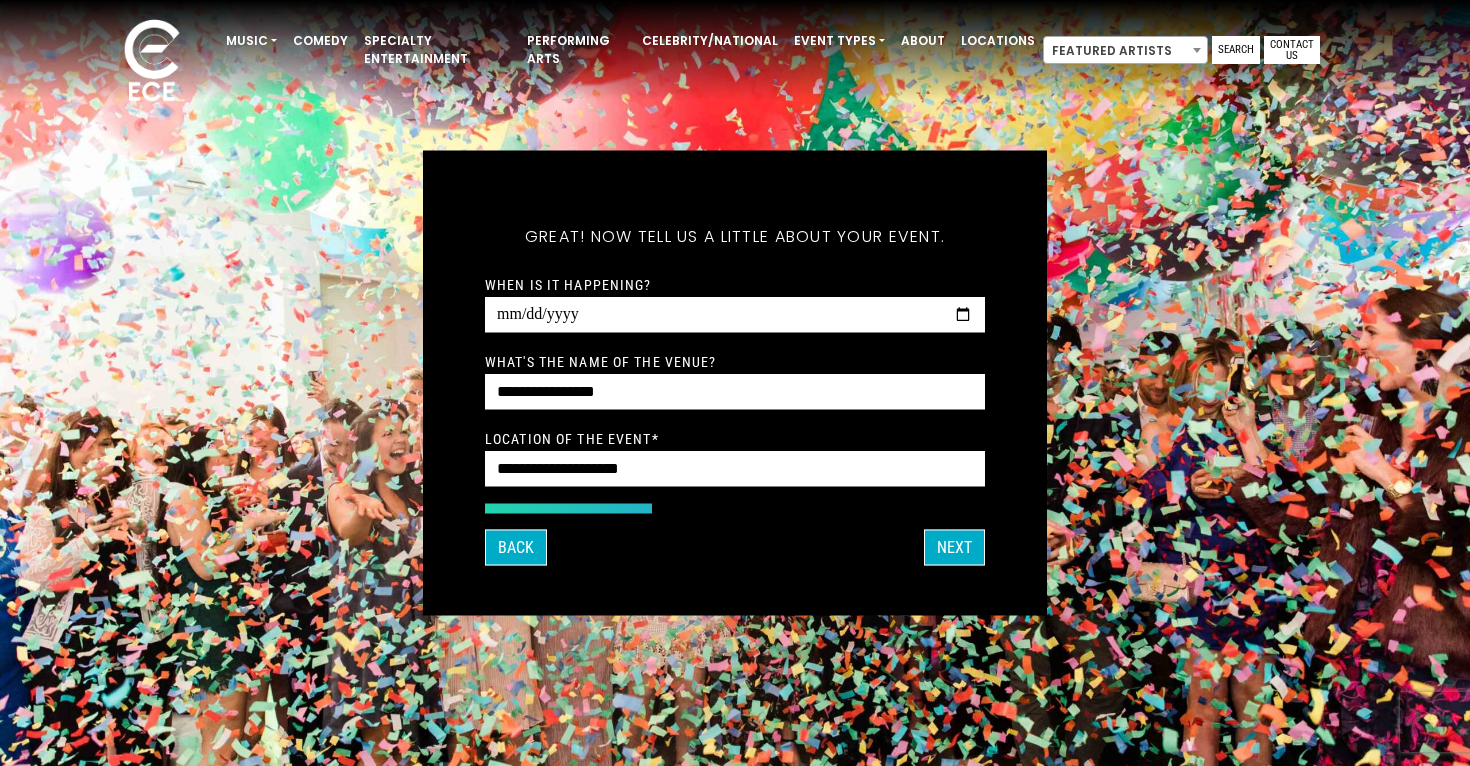 type on "**********" 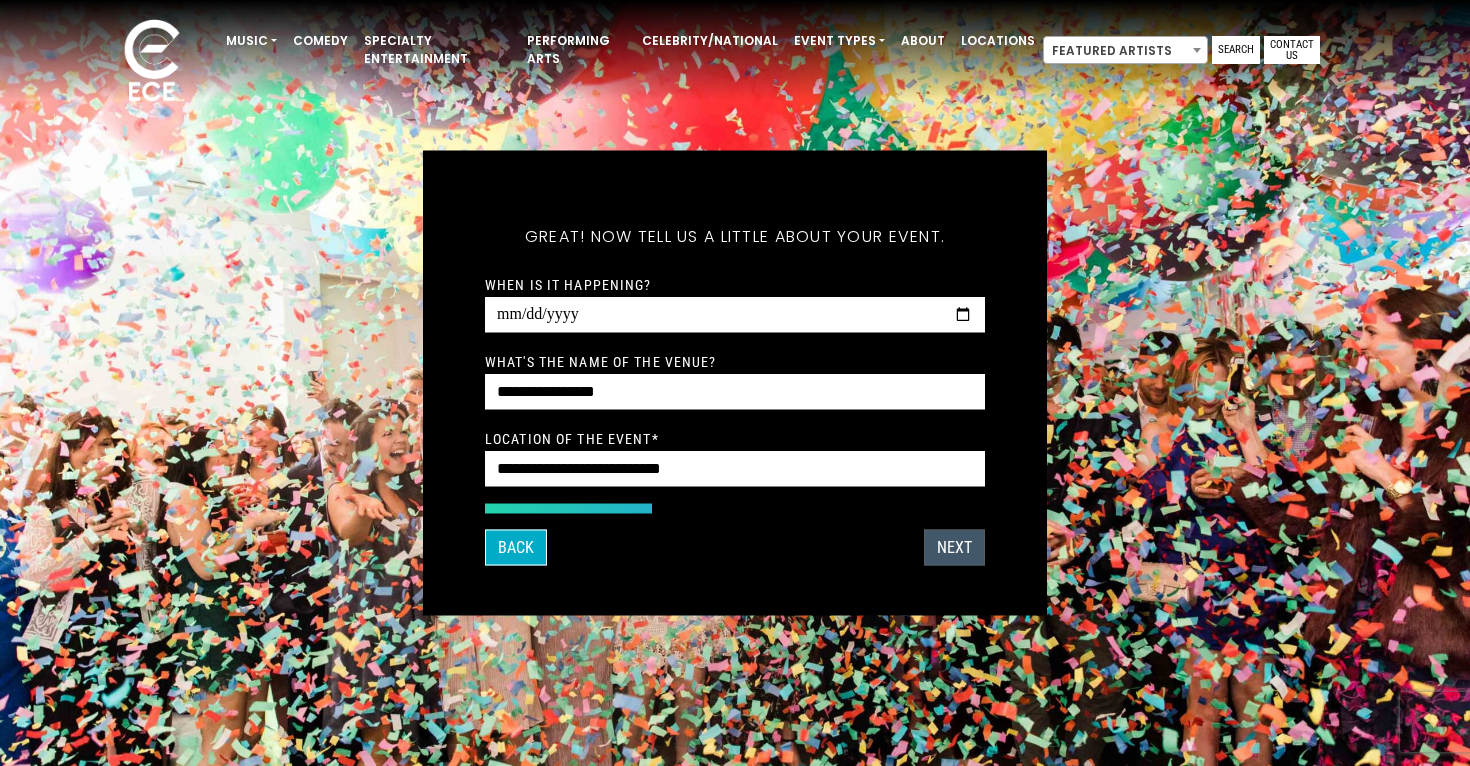 click on "Next" at bounding box center (954, 548) 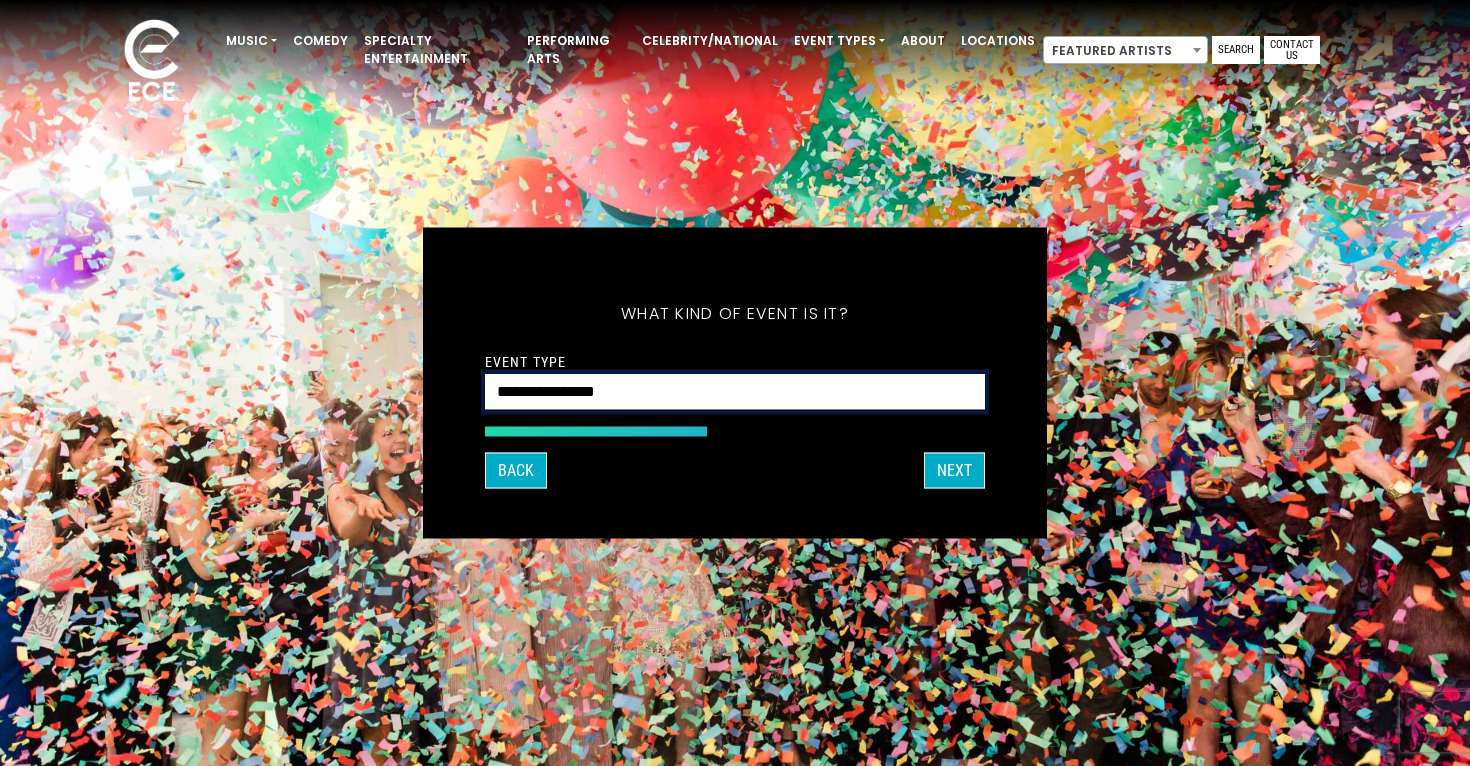 click on "**********" at bounding box center [735, 392] 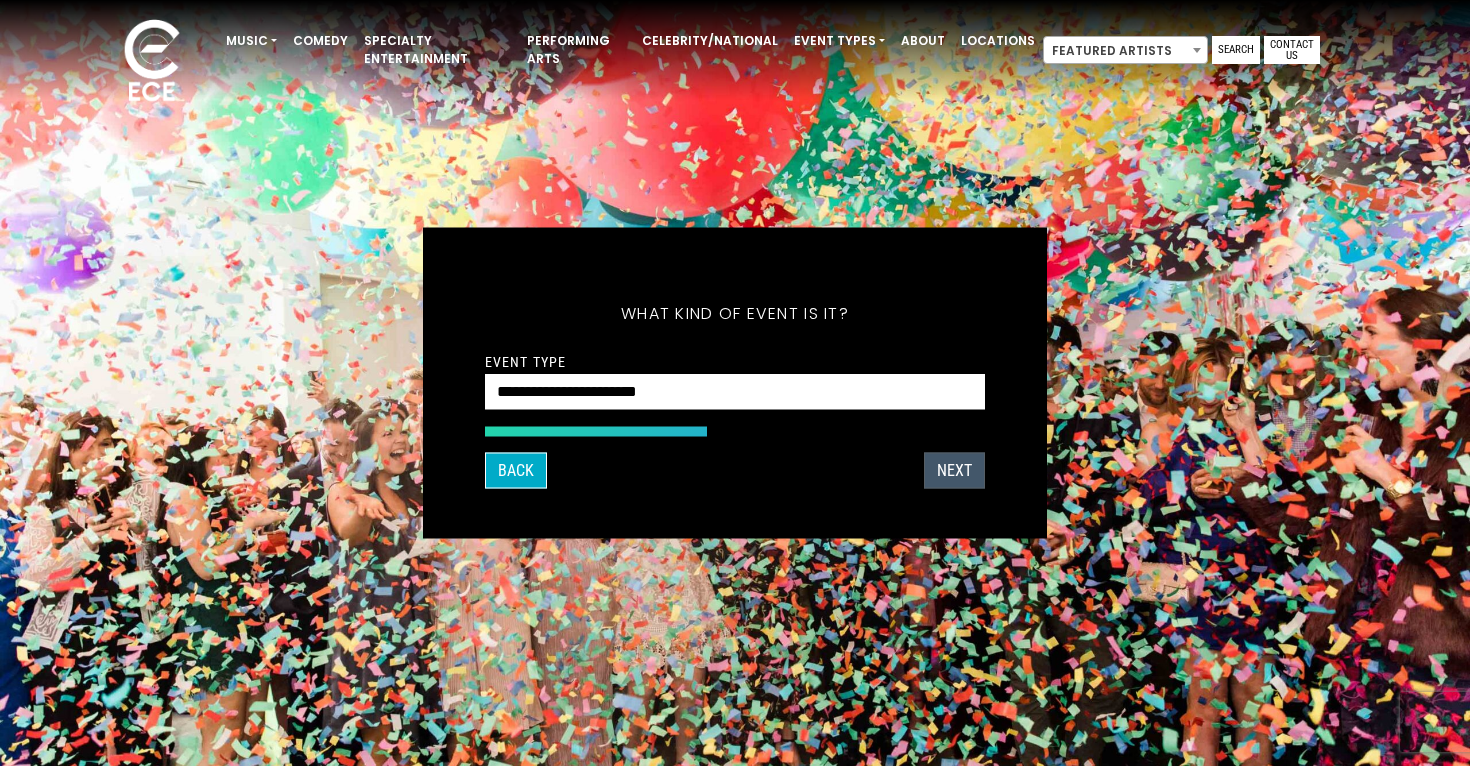 click on "Next" at bounding box center [954, 471] 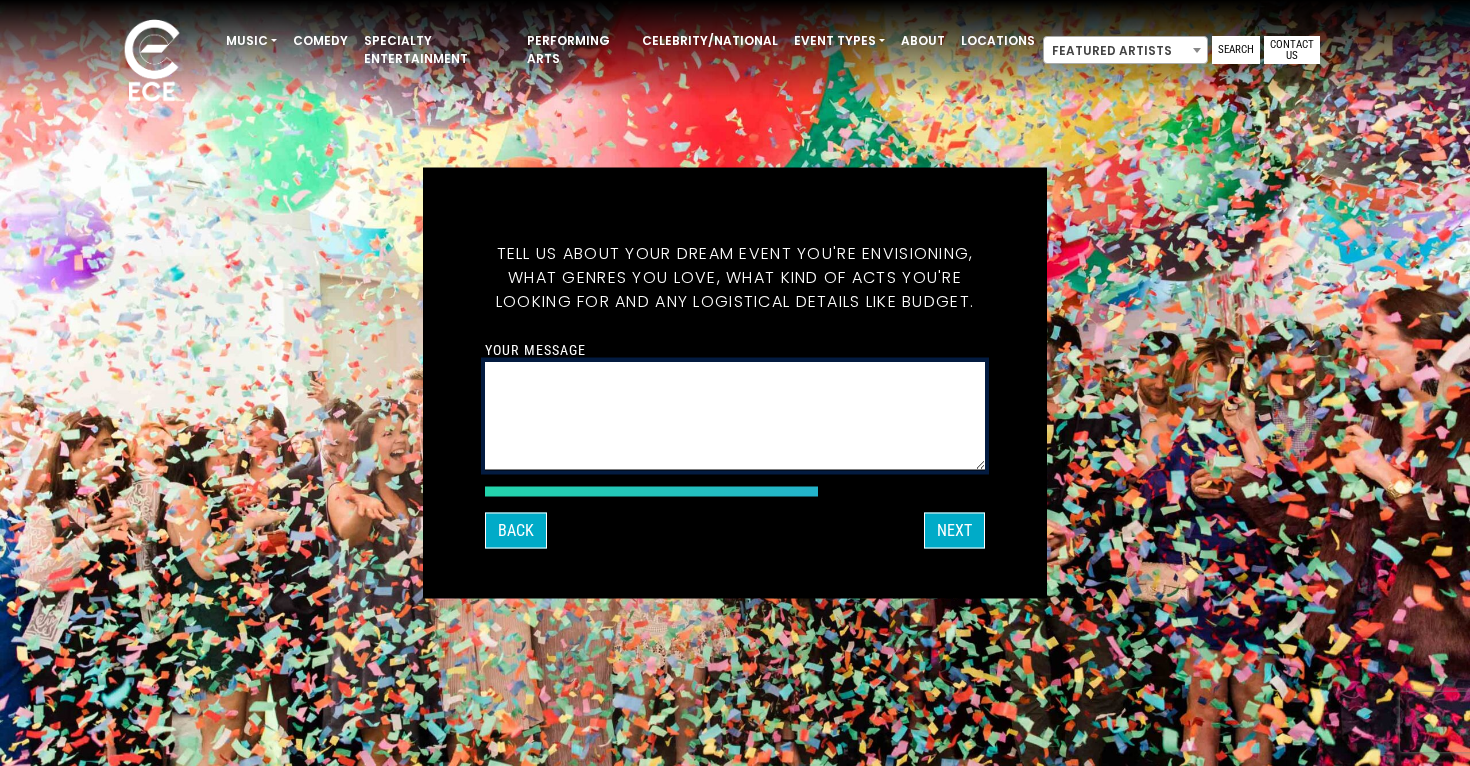 click on "Your message" at bounding box center (735, 416) 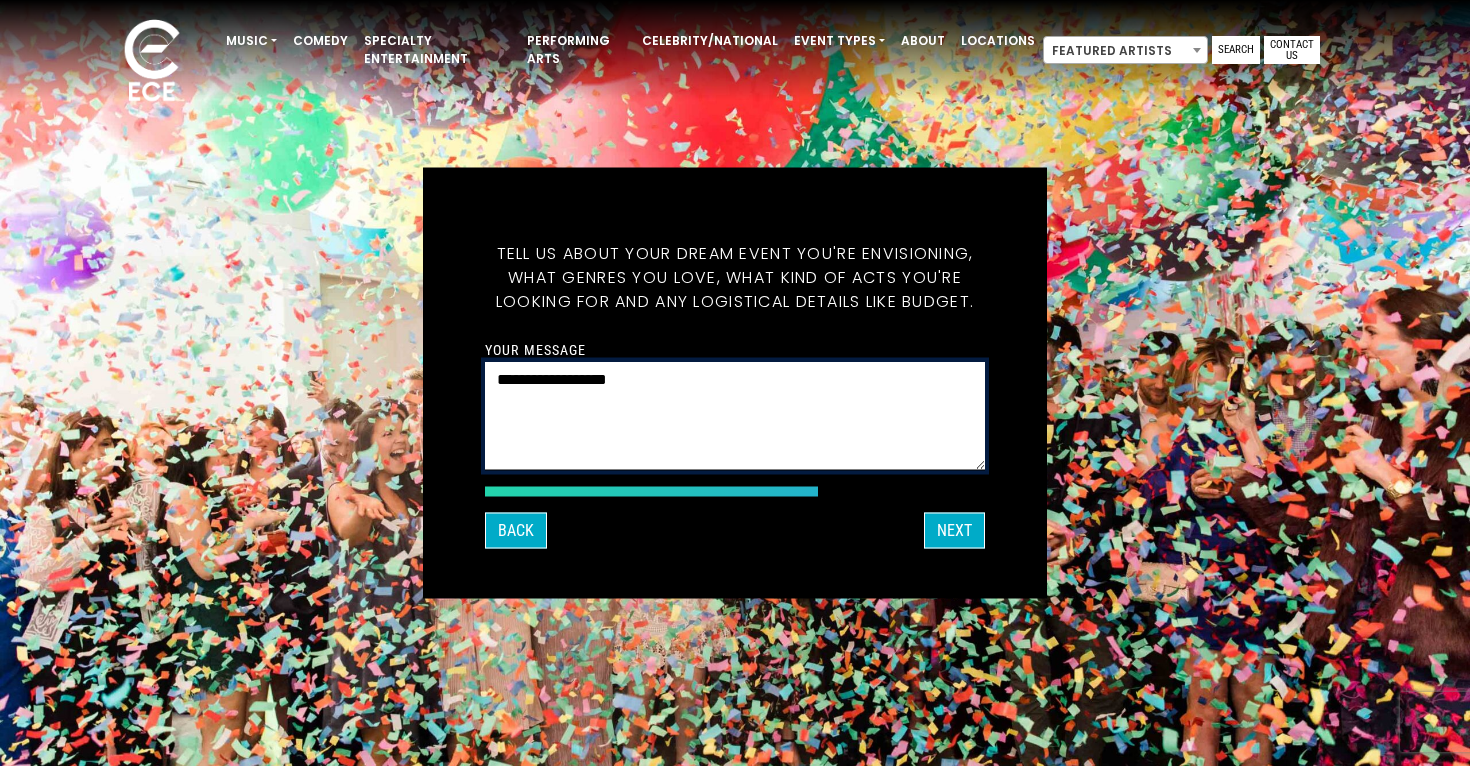 type on "**********" 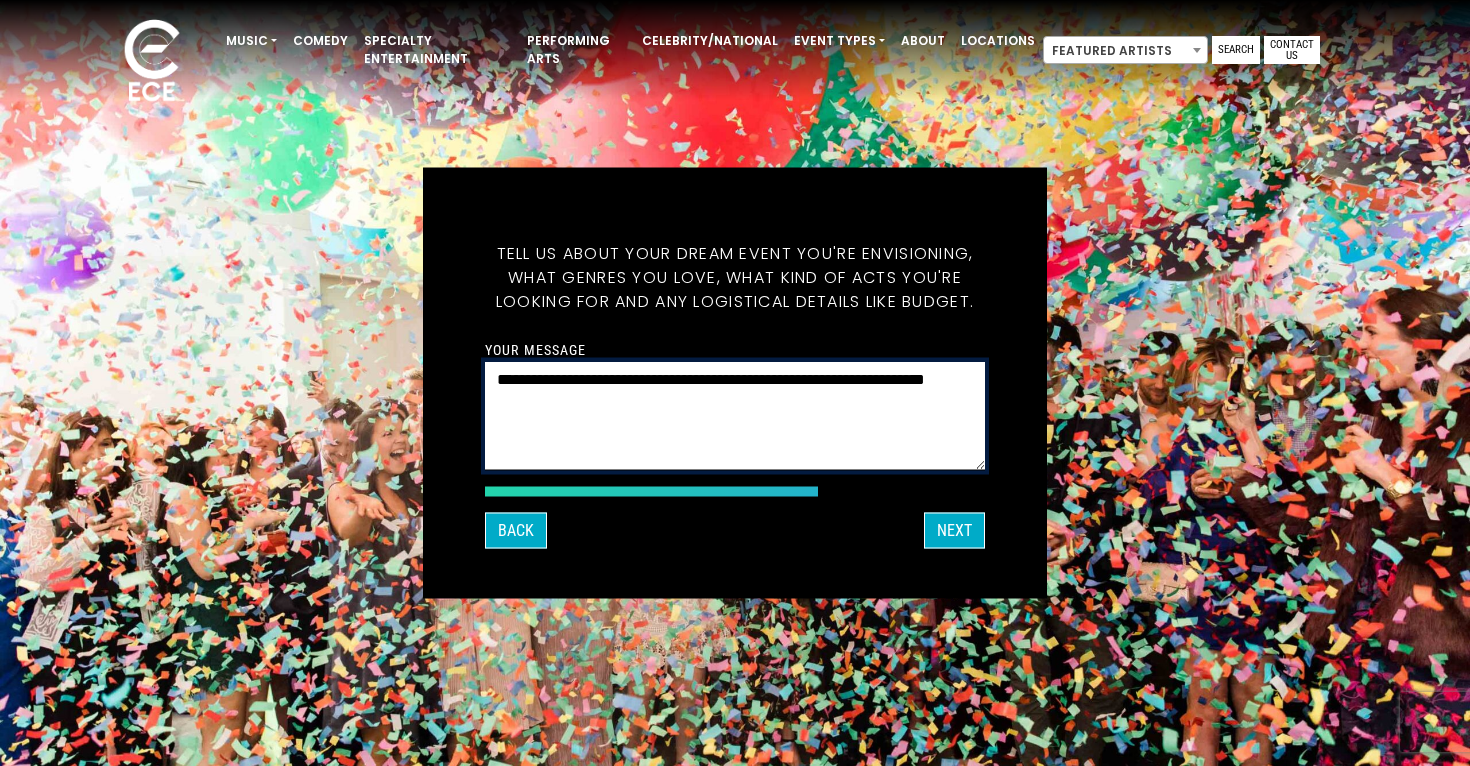 click on "**********" at bounding box center (735, 416) 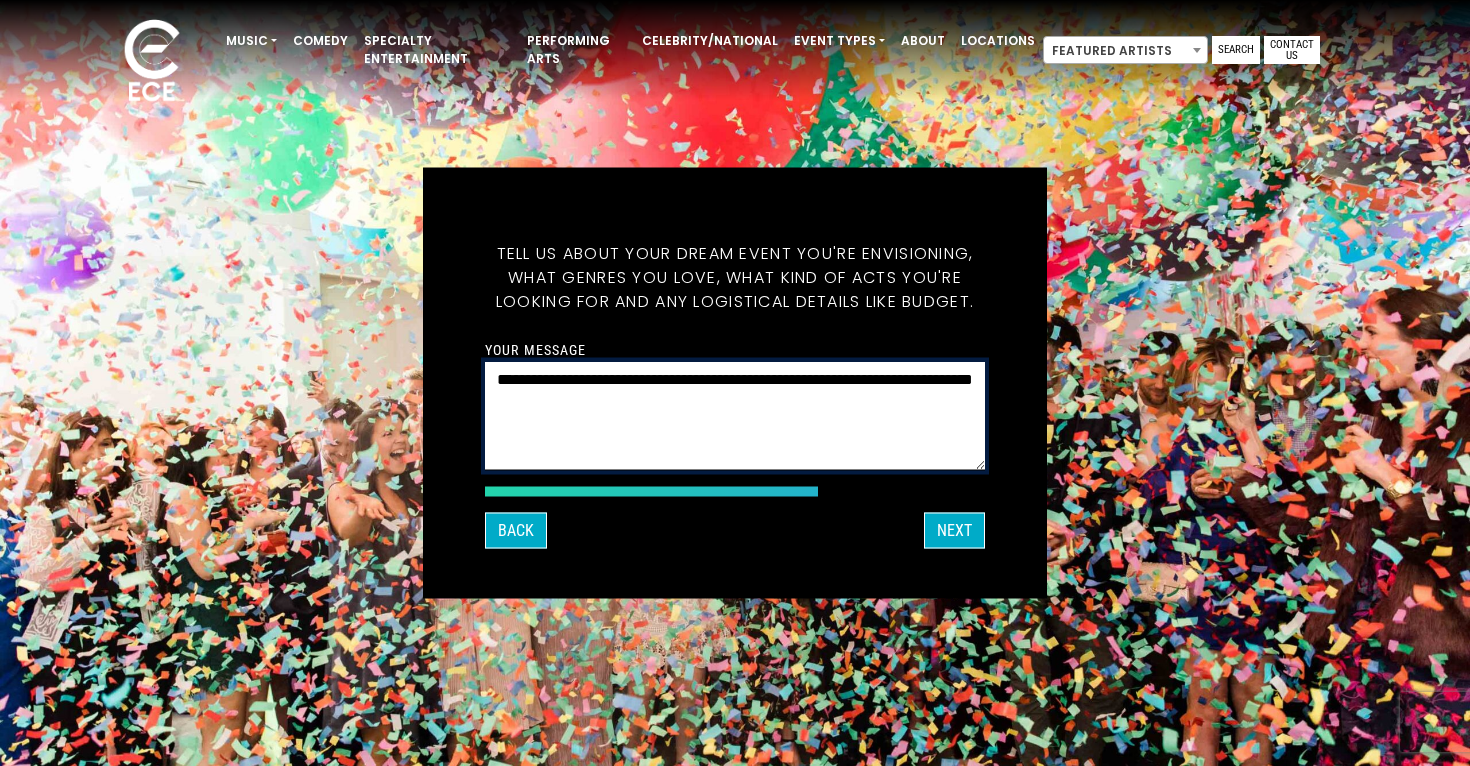 click on "**********" at bounding box center [735, 416] 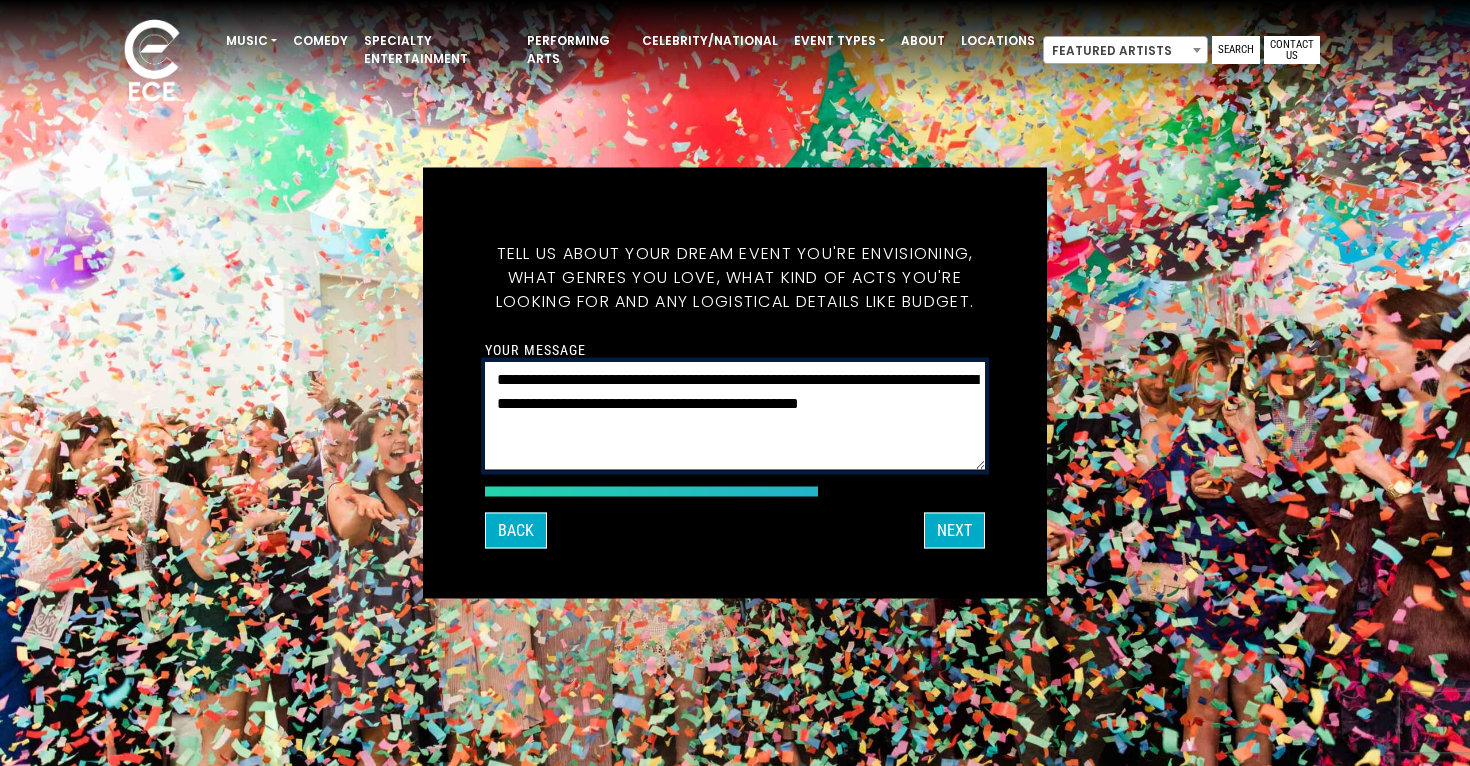 click on "**********" at bounding box center (735, 416) 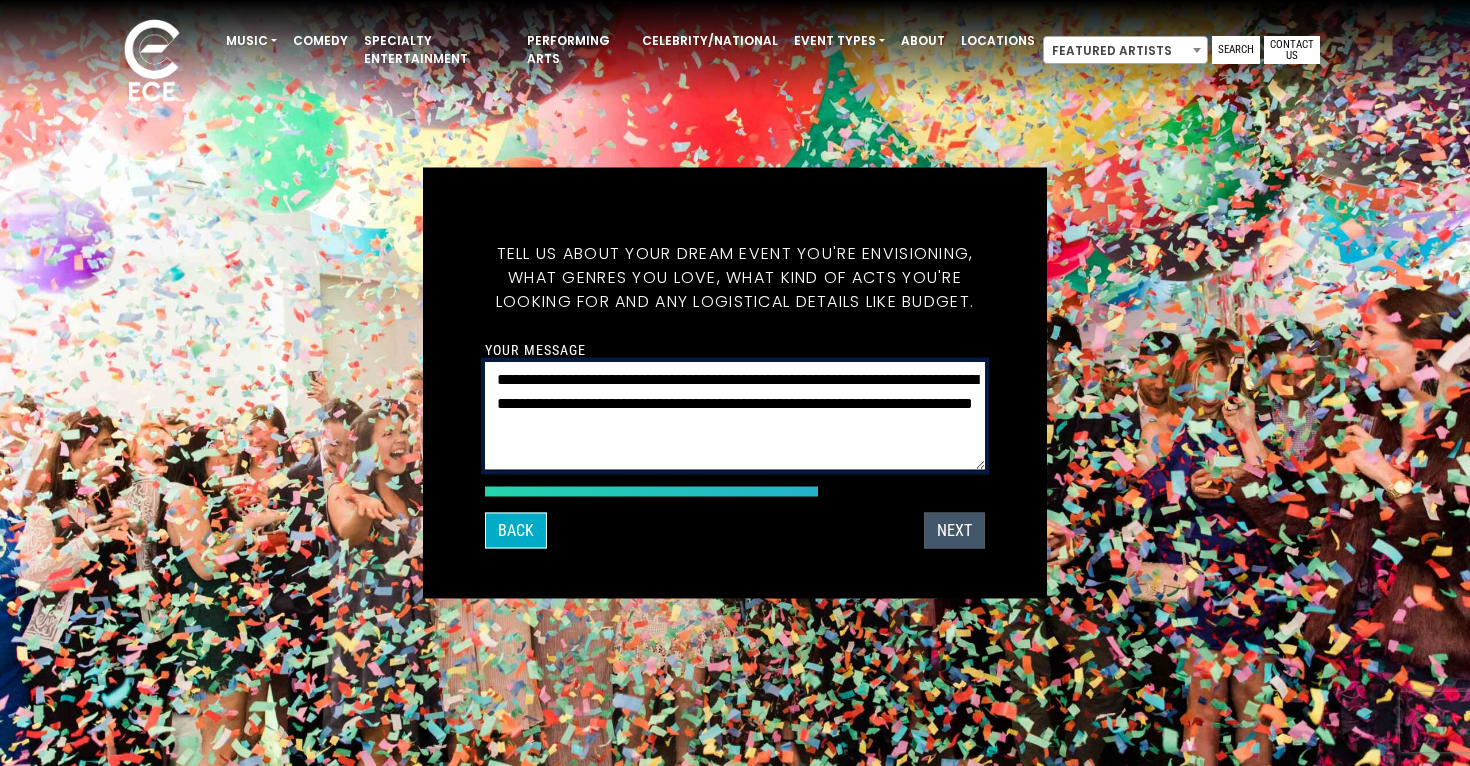 type on "**********" 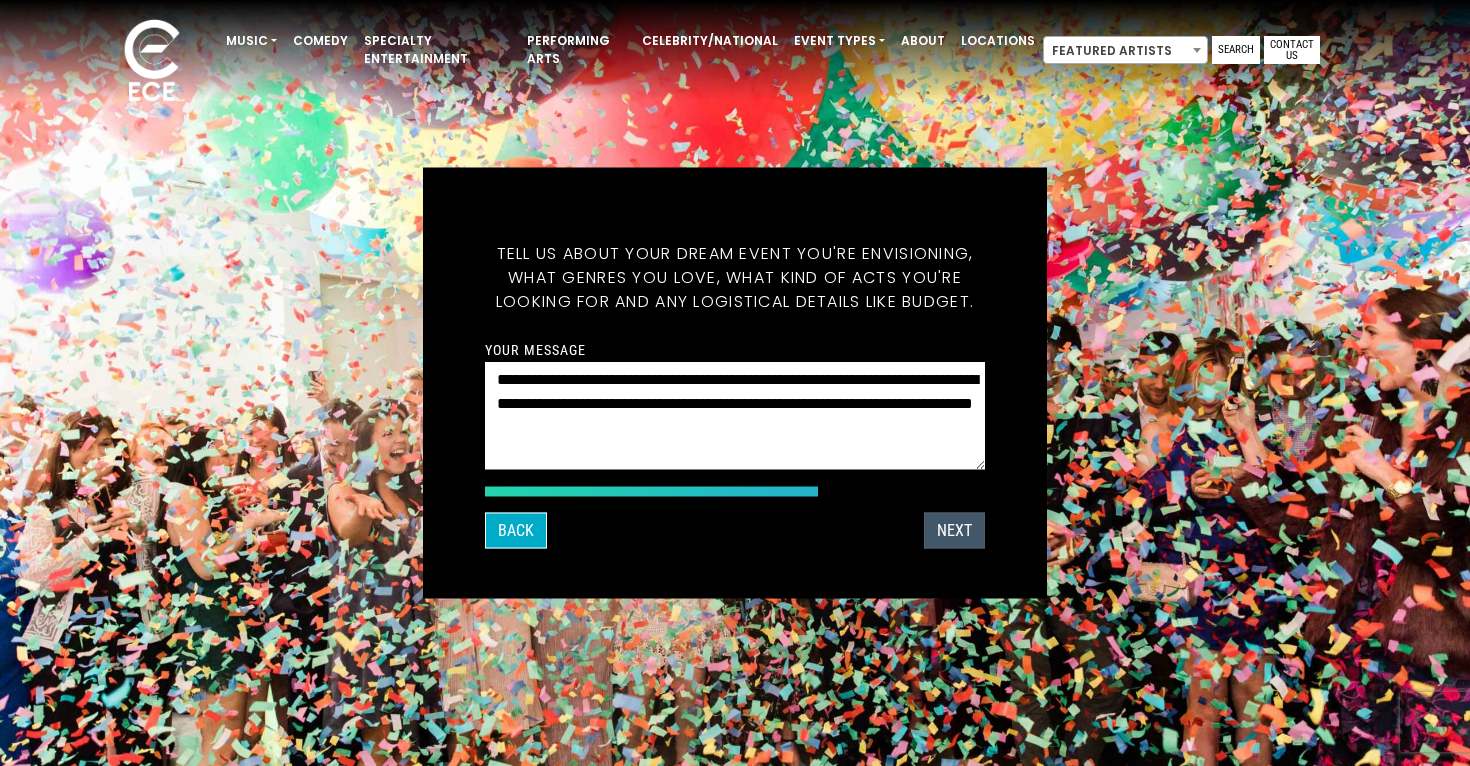 click on "Next" at bounding box center (954, 531) 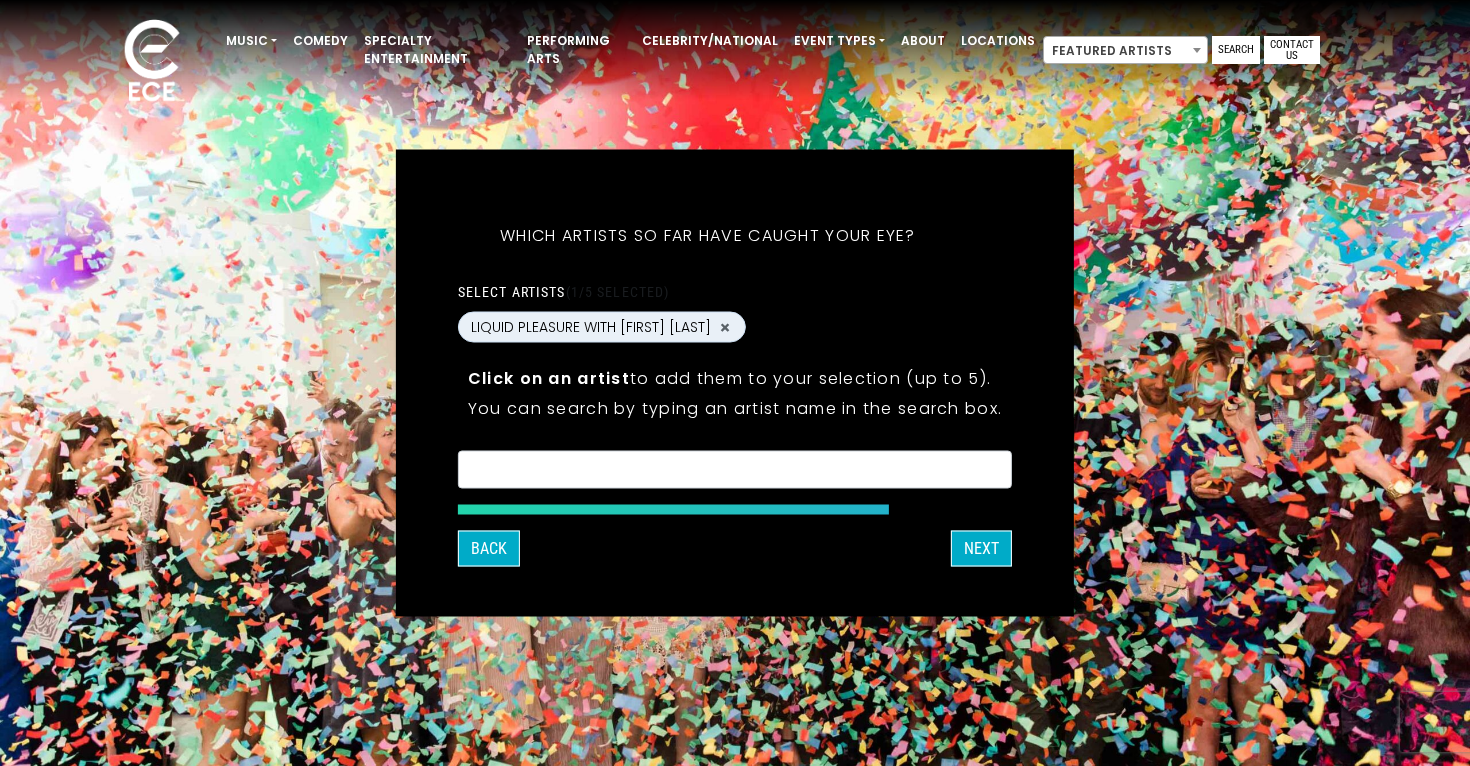 click at bounding box center [735, 469] 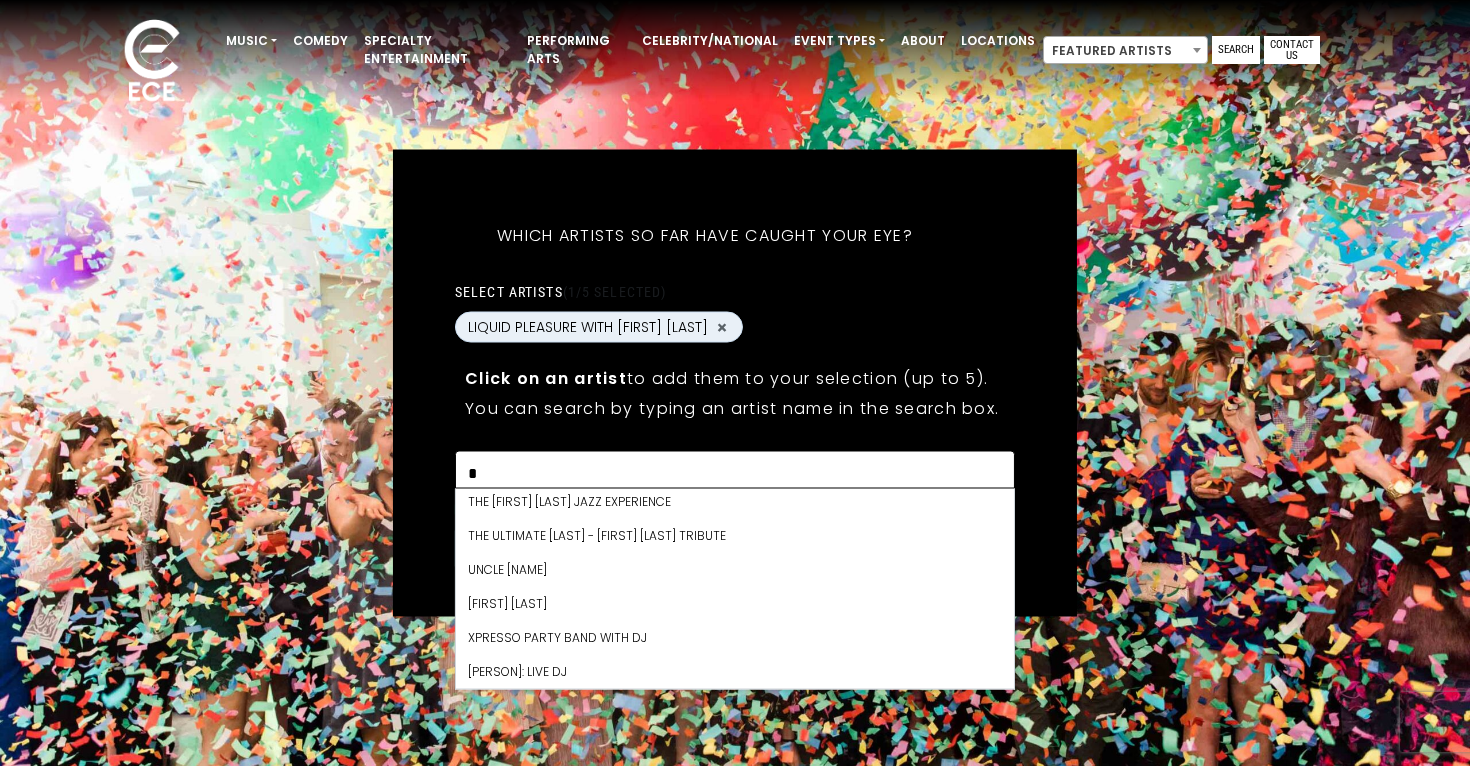 scroll, scrollTop: 0, scrollLeft: 0, axis: both 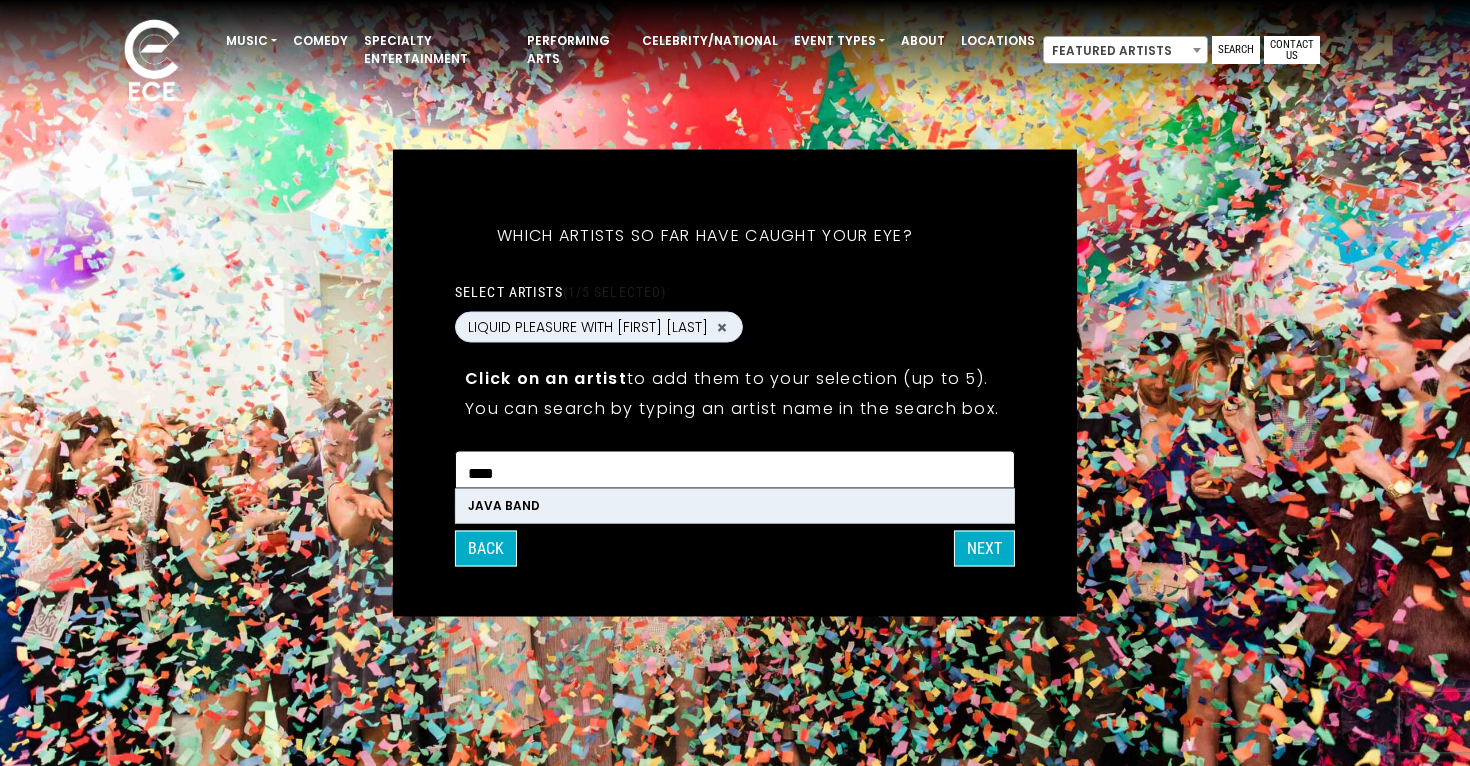 type on "****" 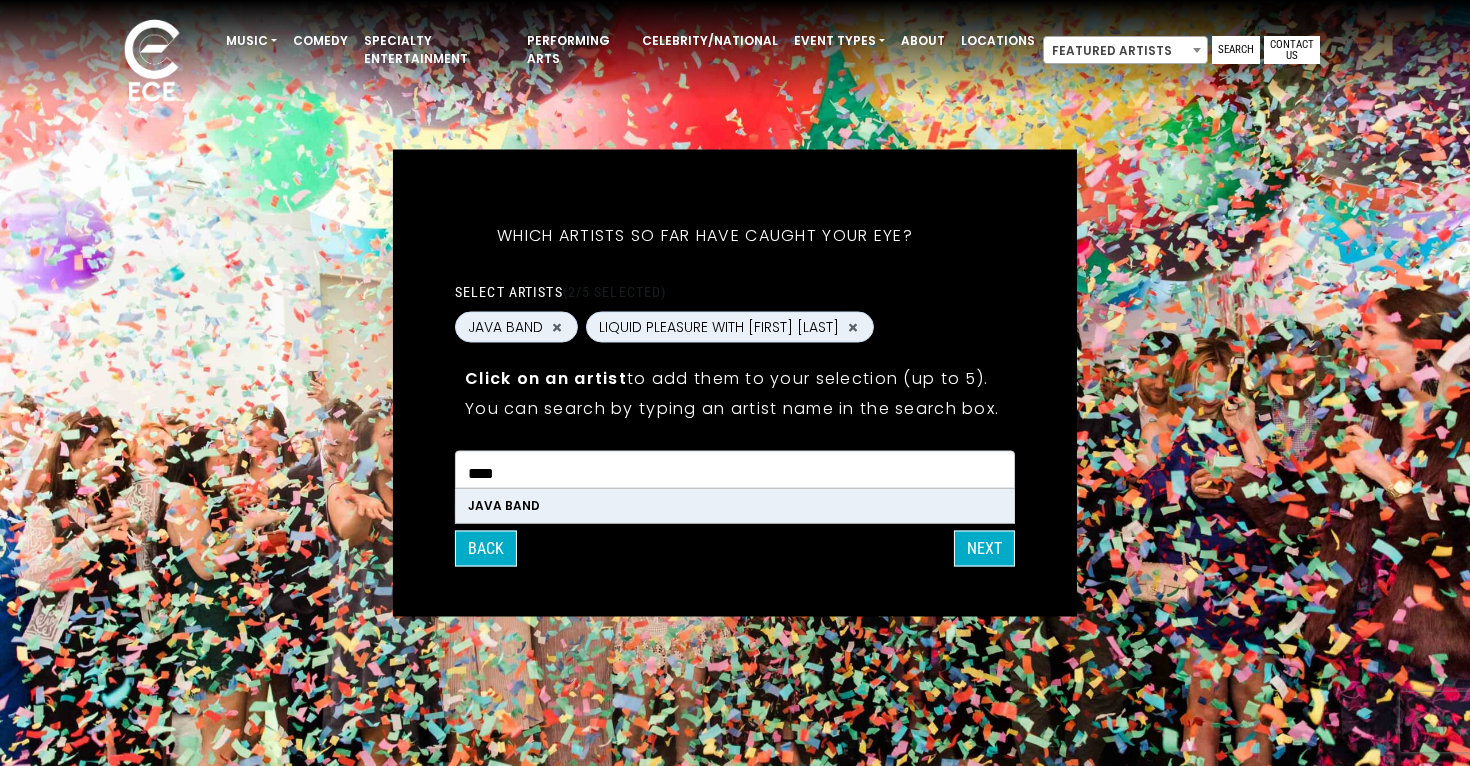 scroll, scrollTop: 11094, scrollLeft: 0, axis: vertical 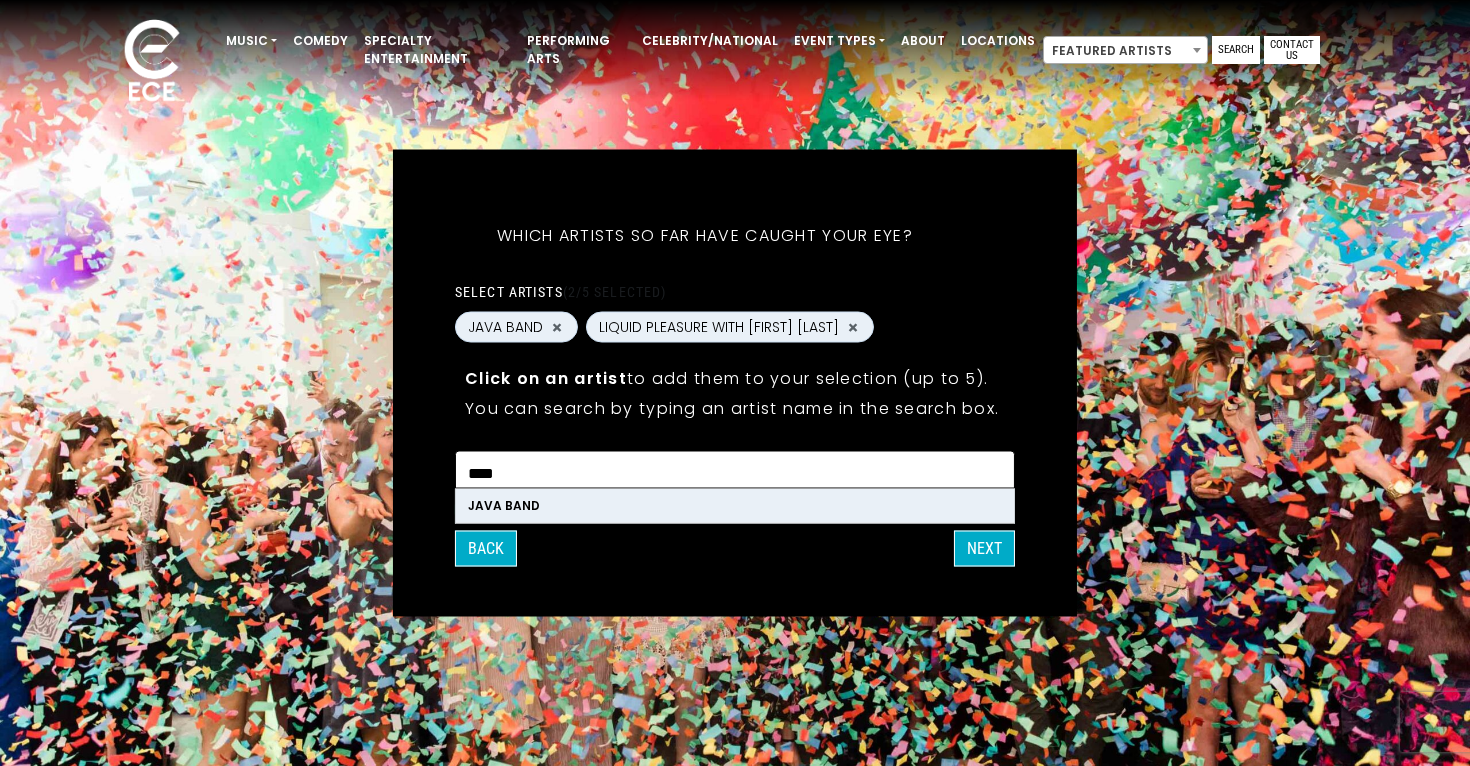 drag, startPoint x: 560, startPoint y: 470, endPoint x: 460, endPoint y: 470, distance: 100 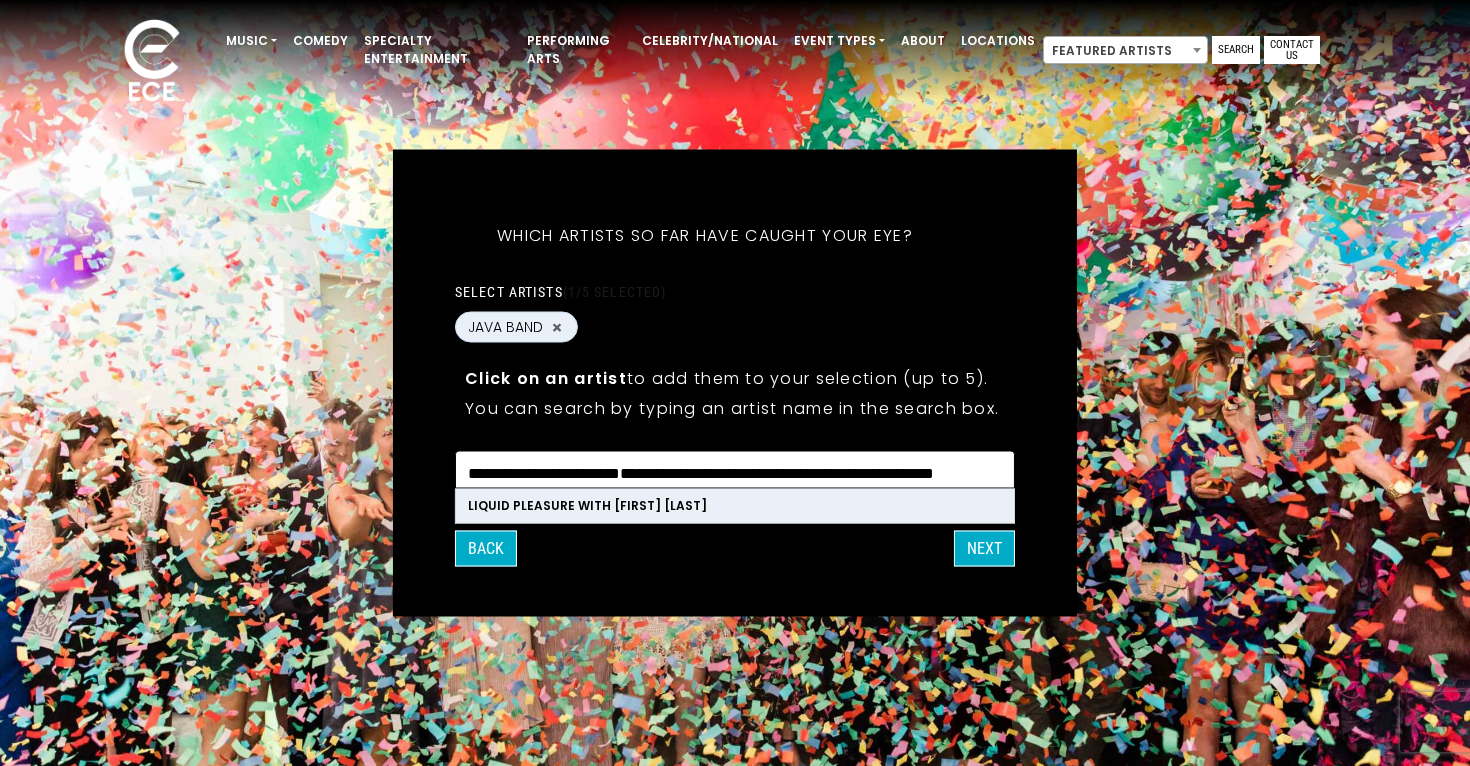 scroll, scrollTop: 26, scrollLeft: 0, axis: vertical 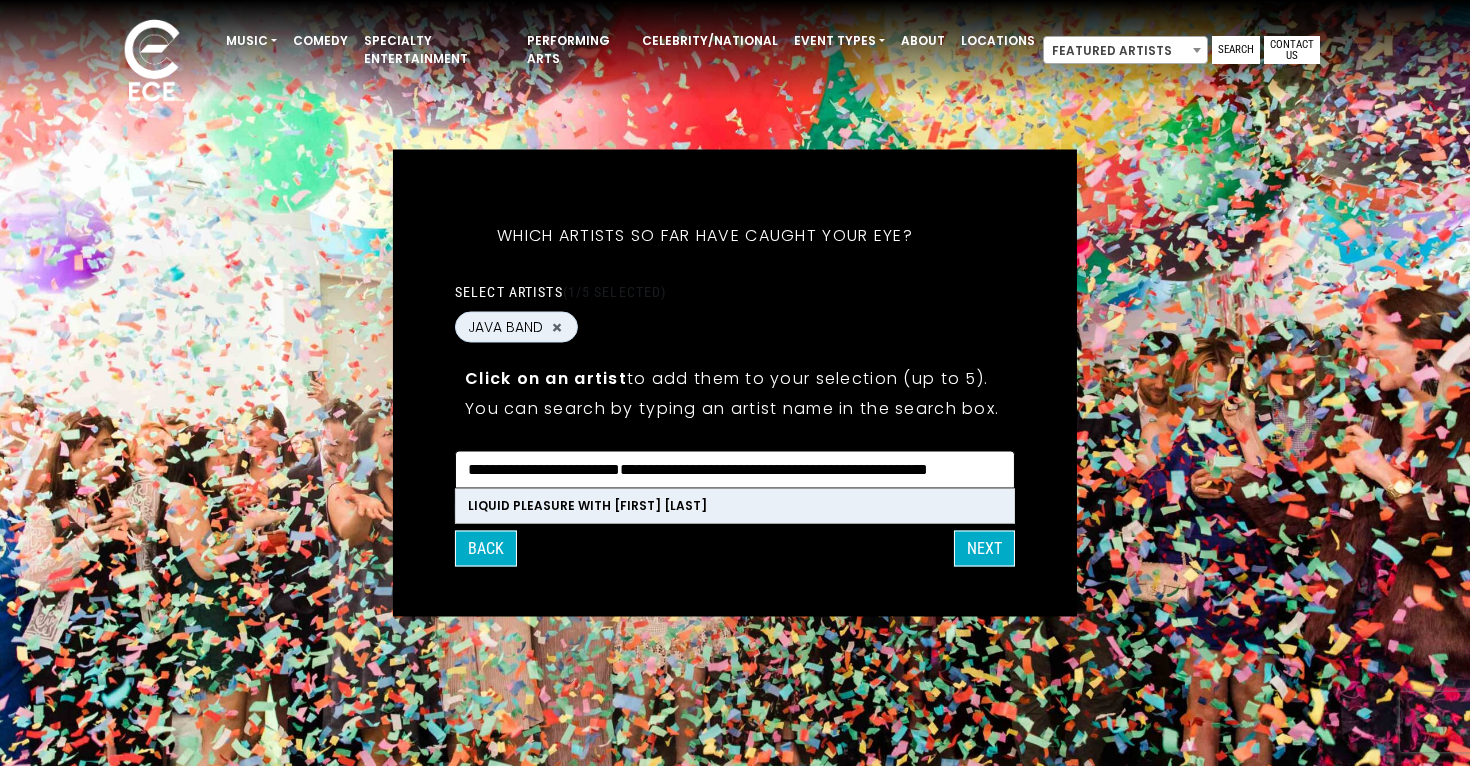 type on "**********" 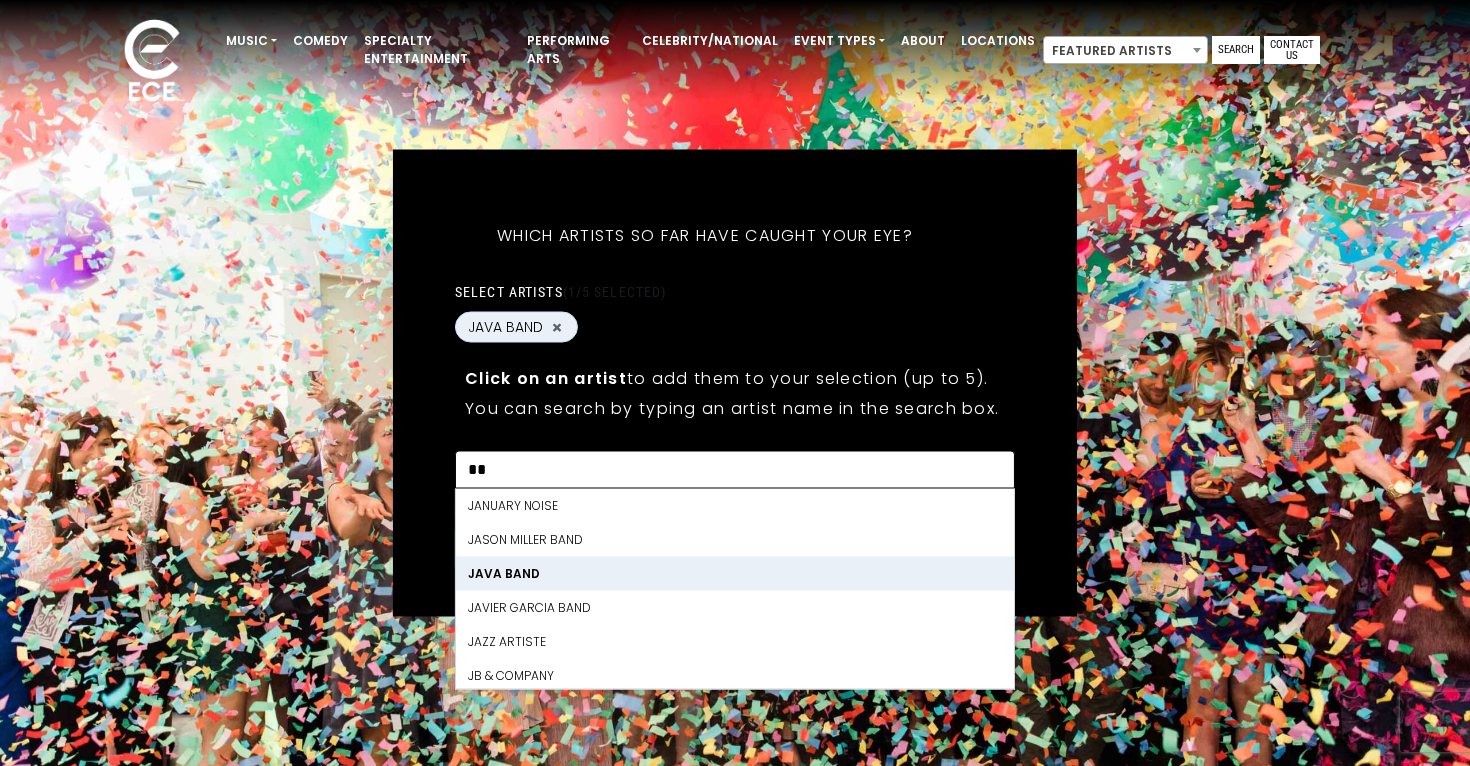 scroll, scrollTop: 0, scrollLeft: 0, axis: both 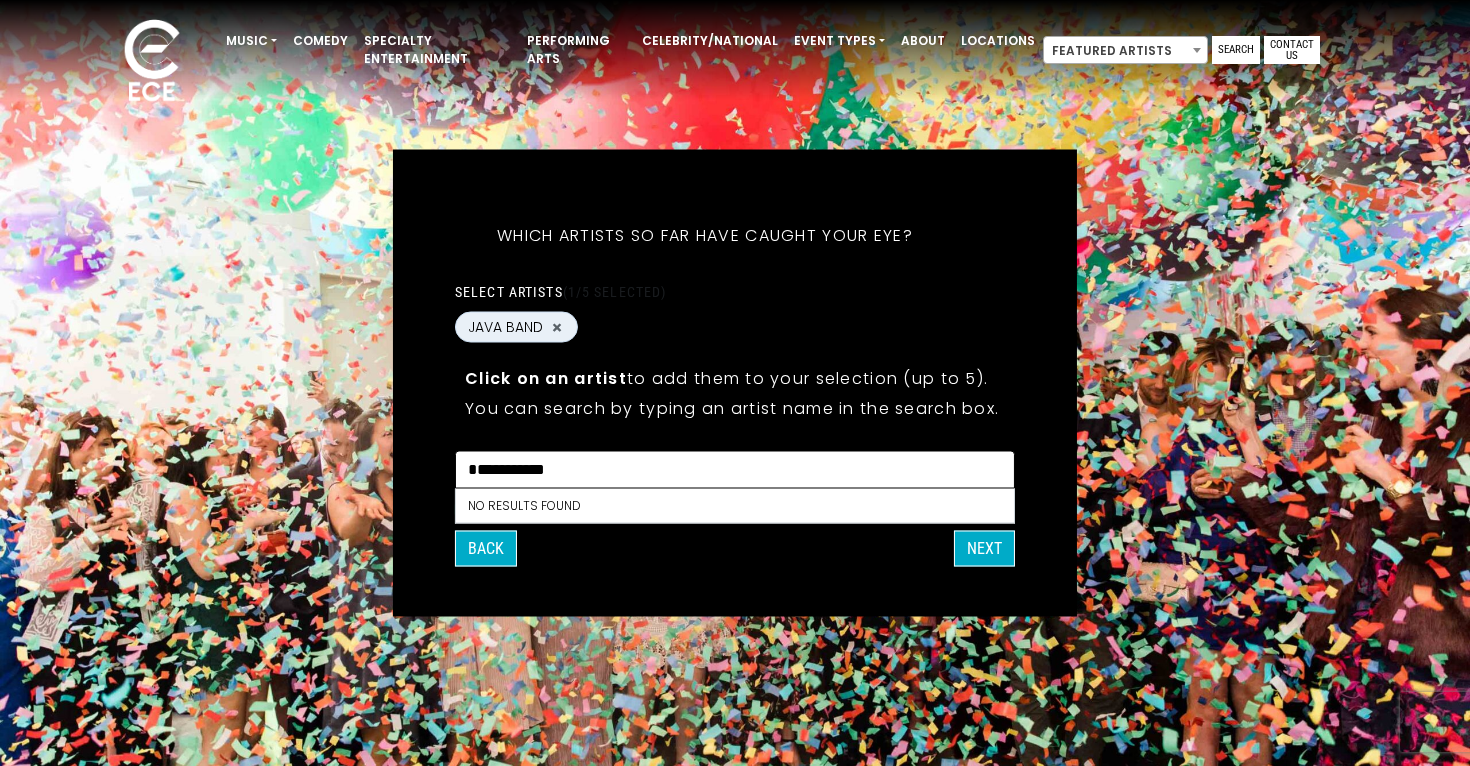 type on "**********" 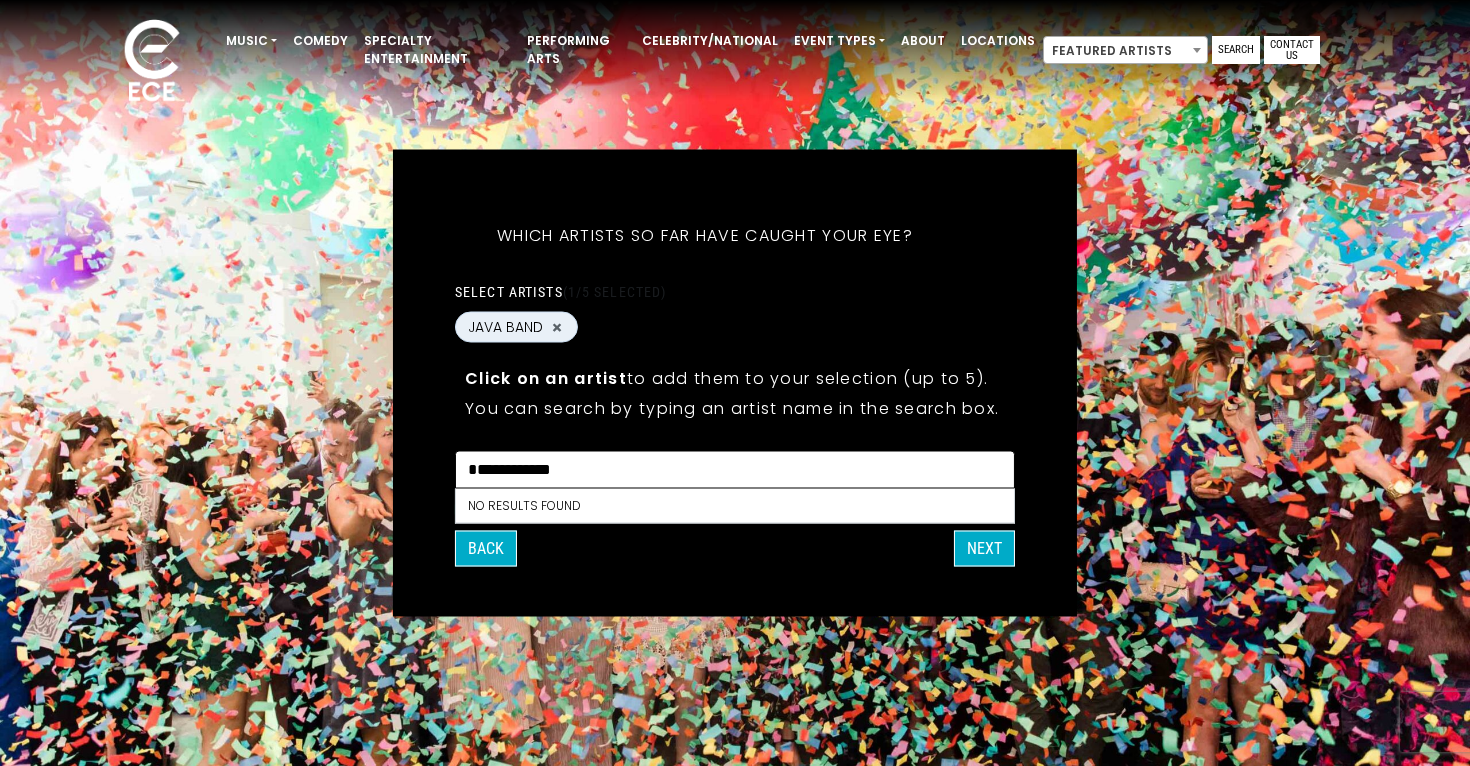 drag, startPoint x: 574, startPoint y: 463, endPoint x: 397, endPoint y: 463, distance: 177 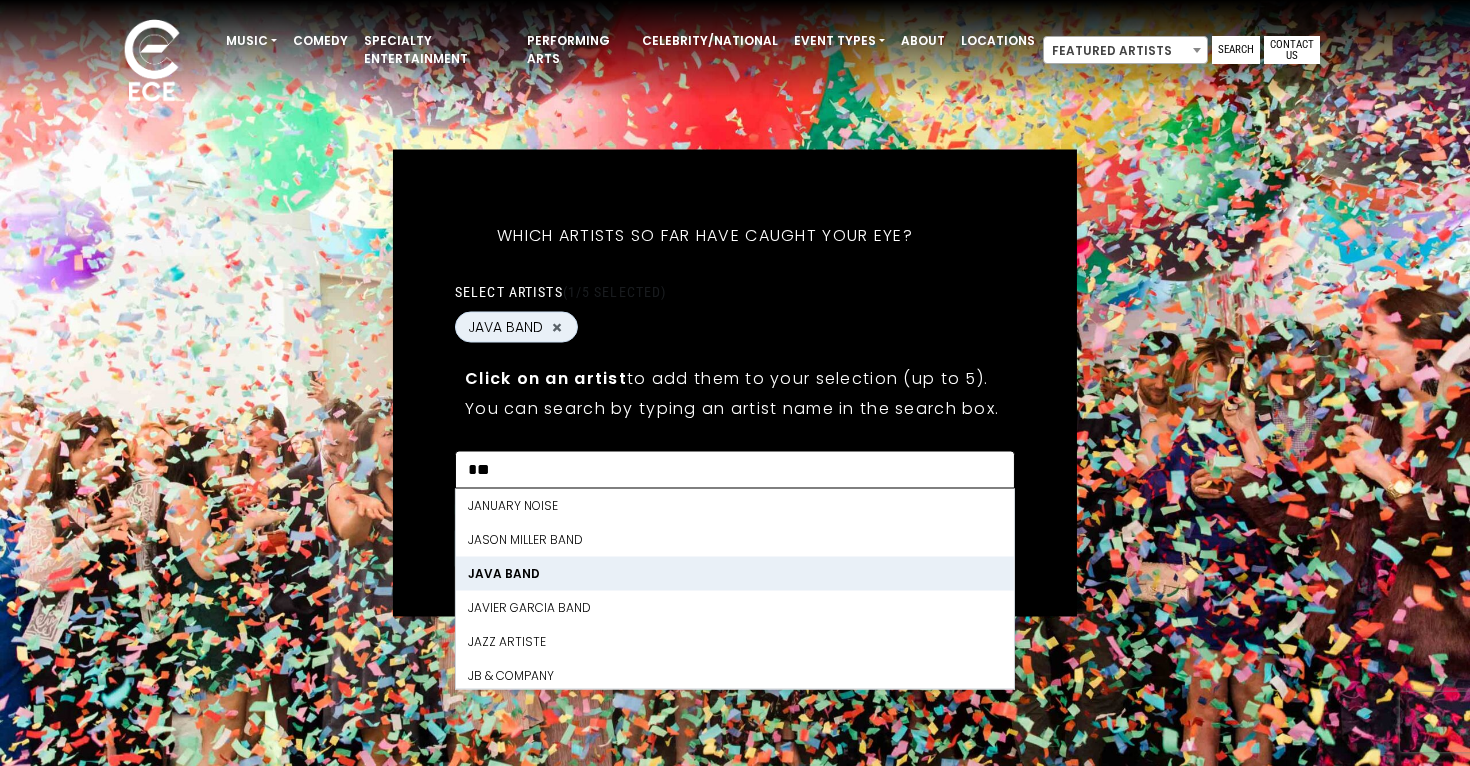 scroll, scrollTop: 0, scrollLeft: 0, axis: both 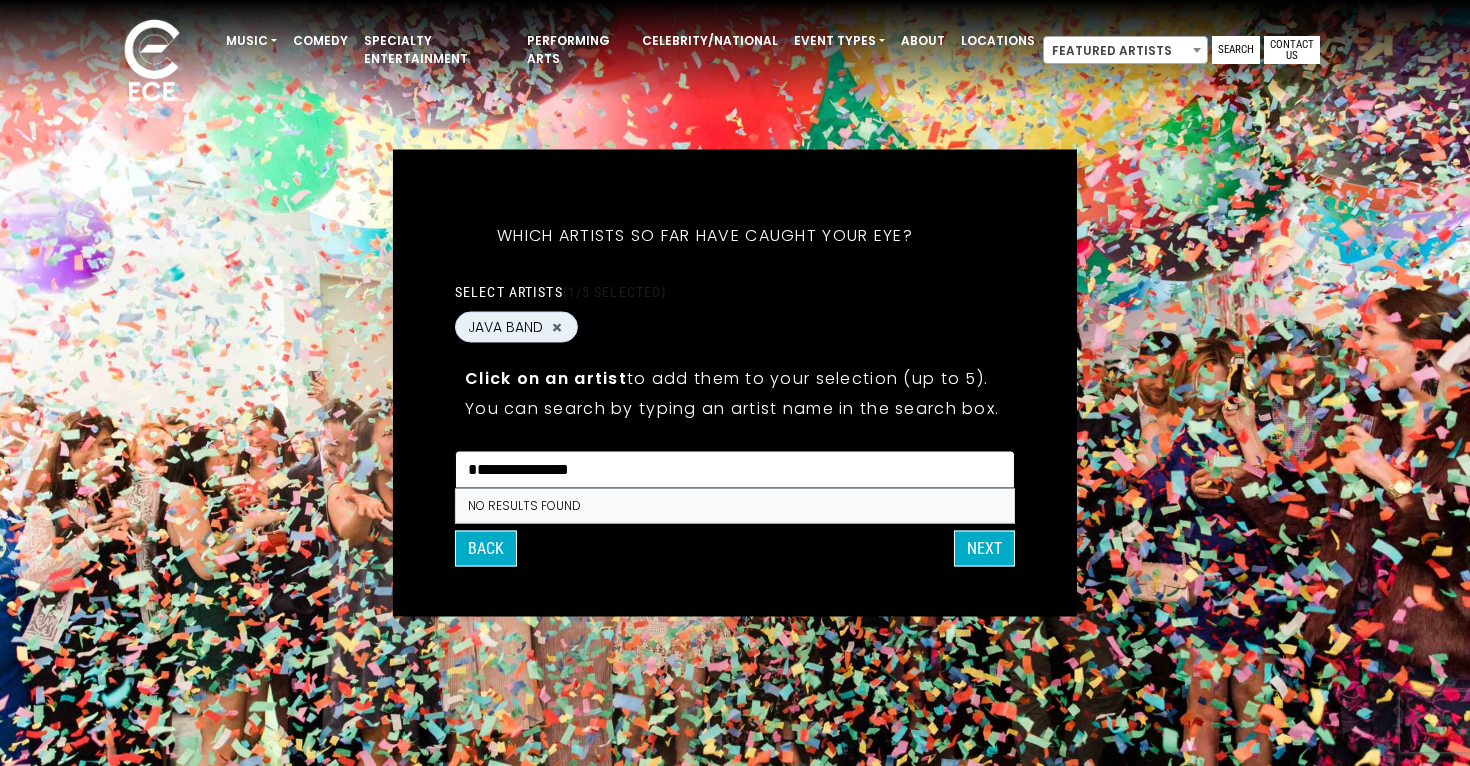 type on "**********" 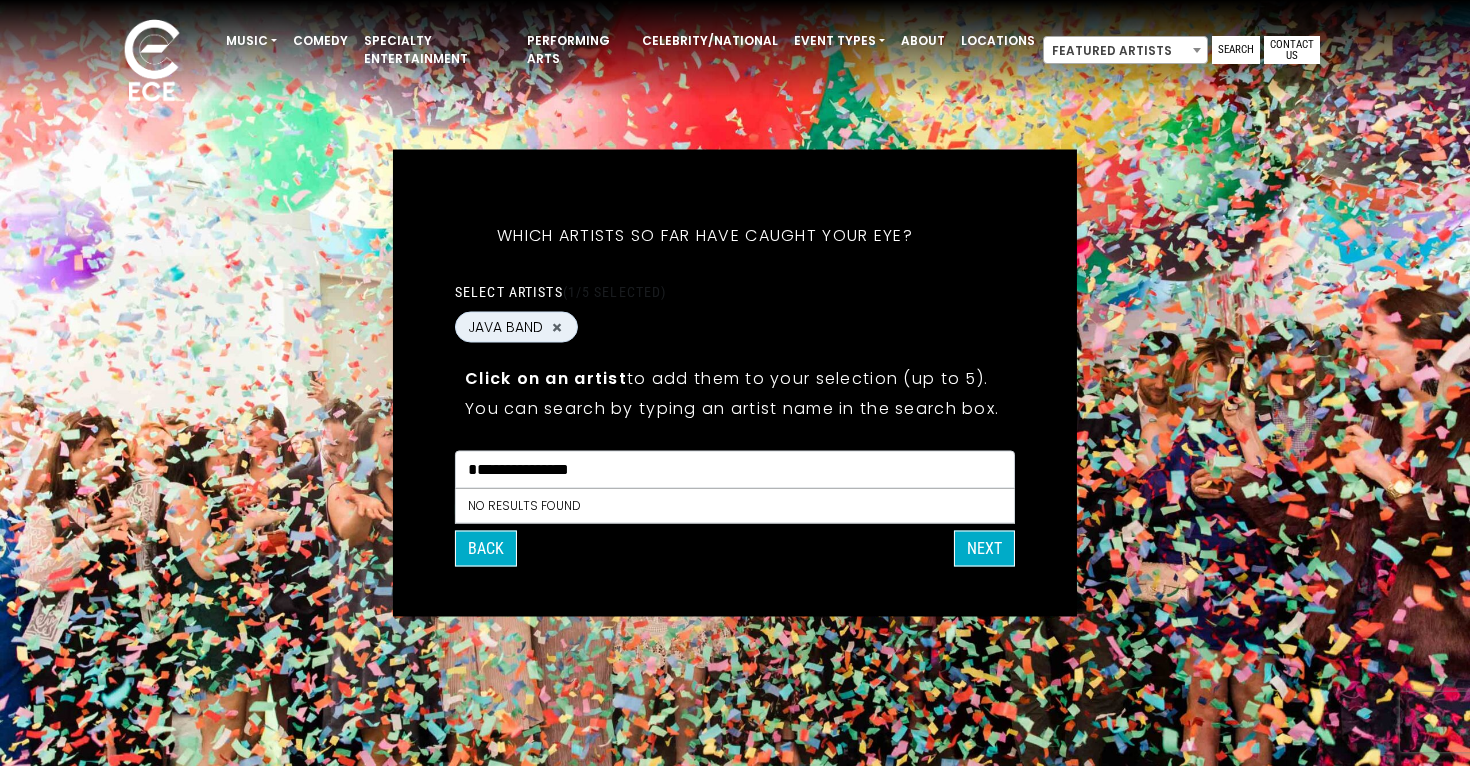 type 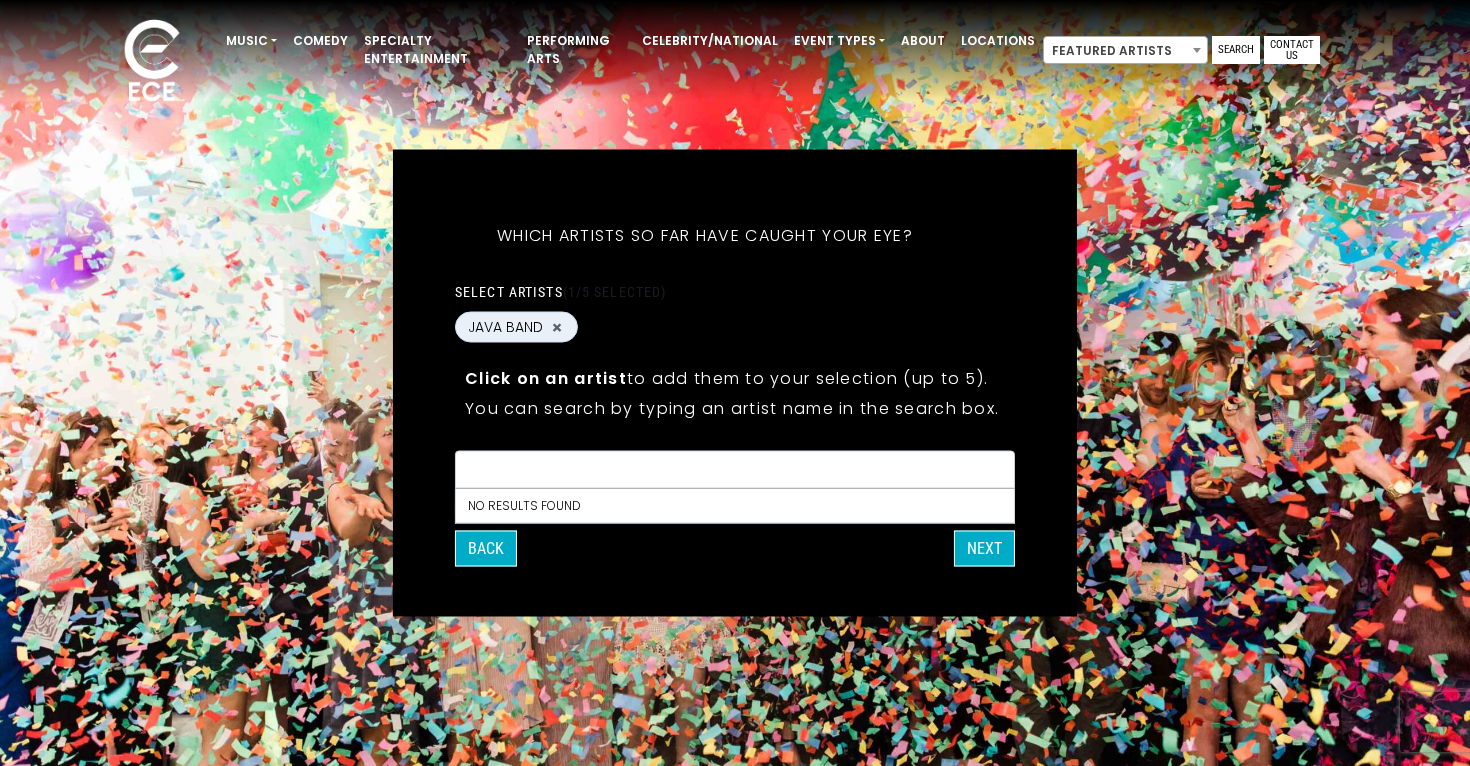 click on "What's your first and last name?
Thanks  [LAST], ! What's your email and the best number to reach you at?
Great! Now tell us a little about your event.
What kind of event is it?
Let's get some names for the wedding:
* *" at bounding box center (735, 383) 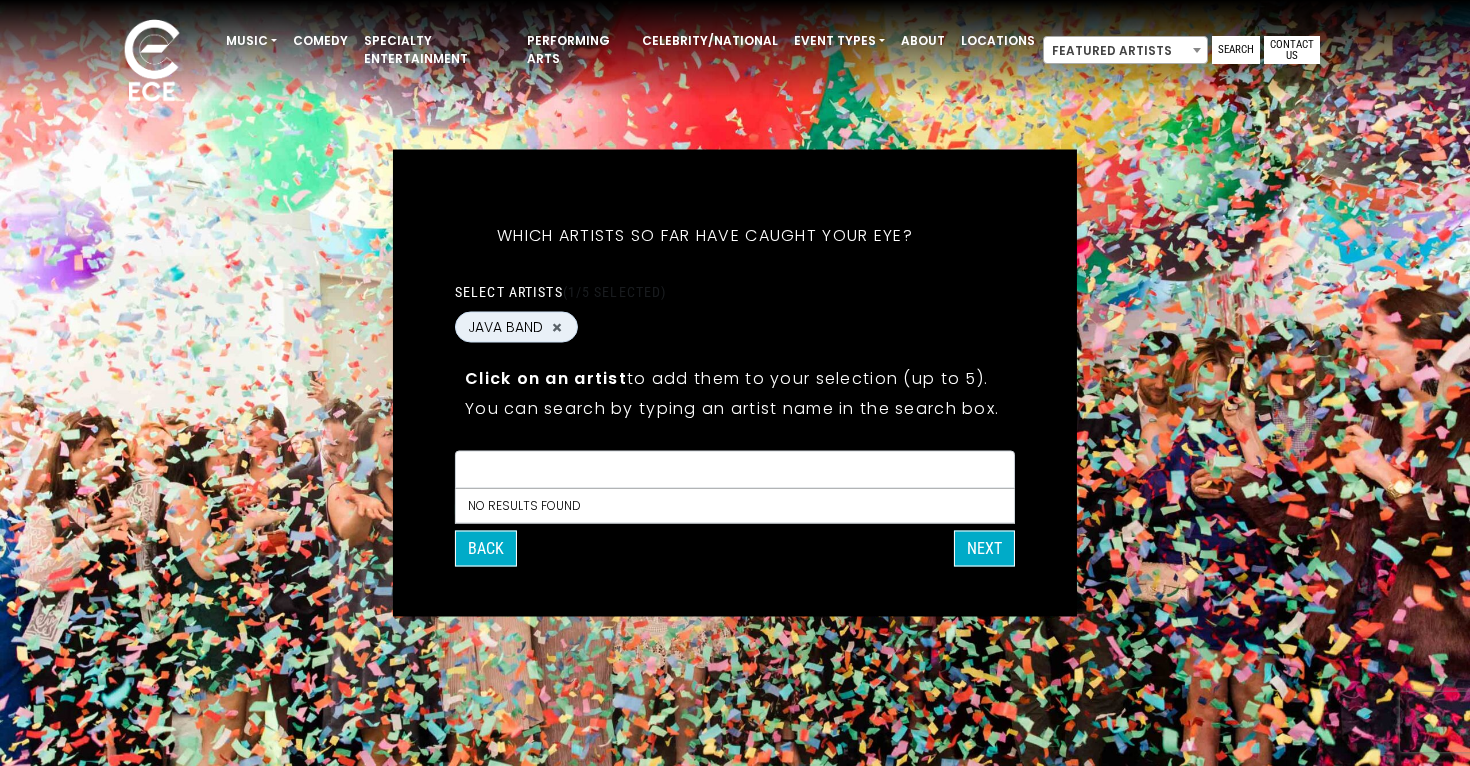scroll, scrollTop: 6, scrollLeft: 0, axis: vertical 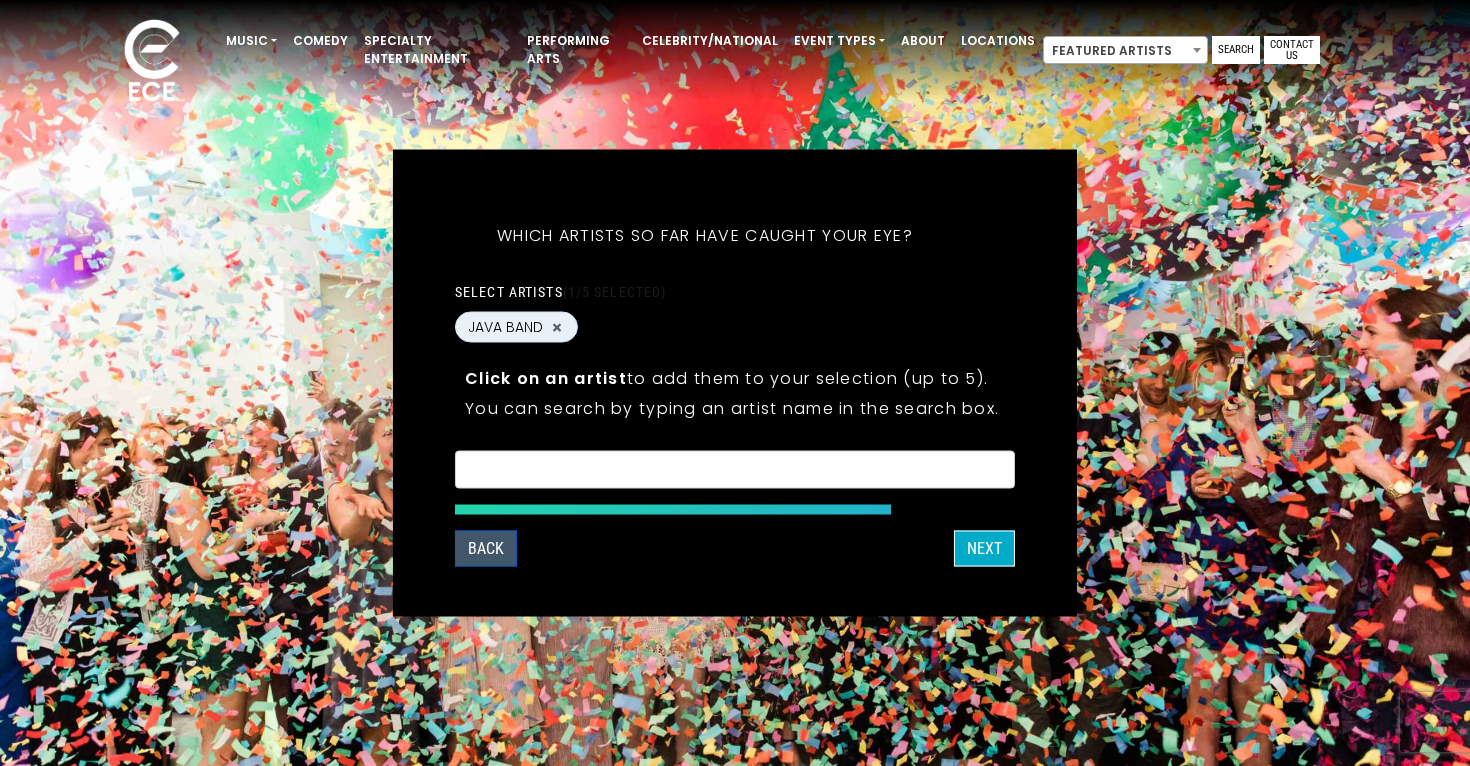 click on "Back" at bounding box center [486, 549] 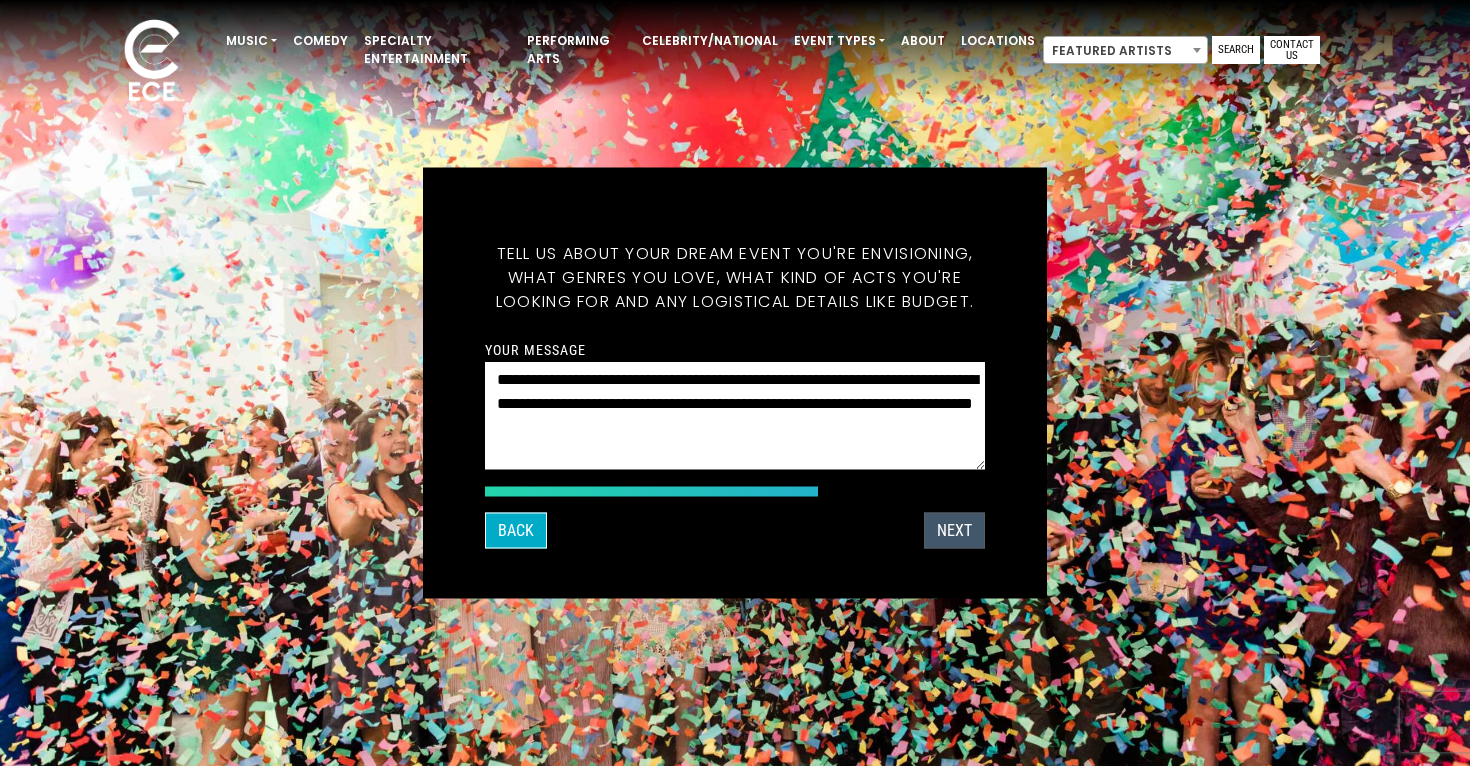 click on "NEXT" at bounding box center (954, 531) 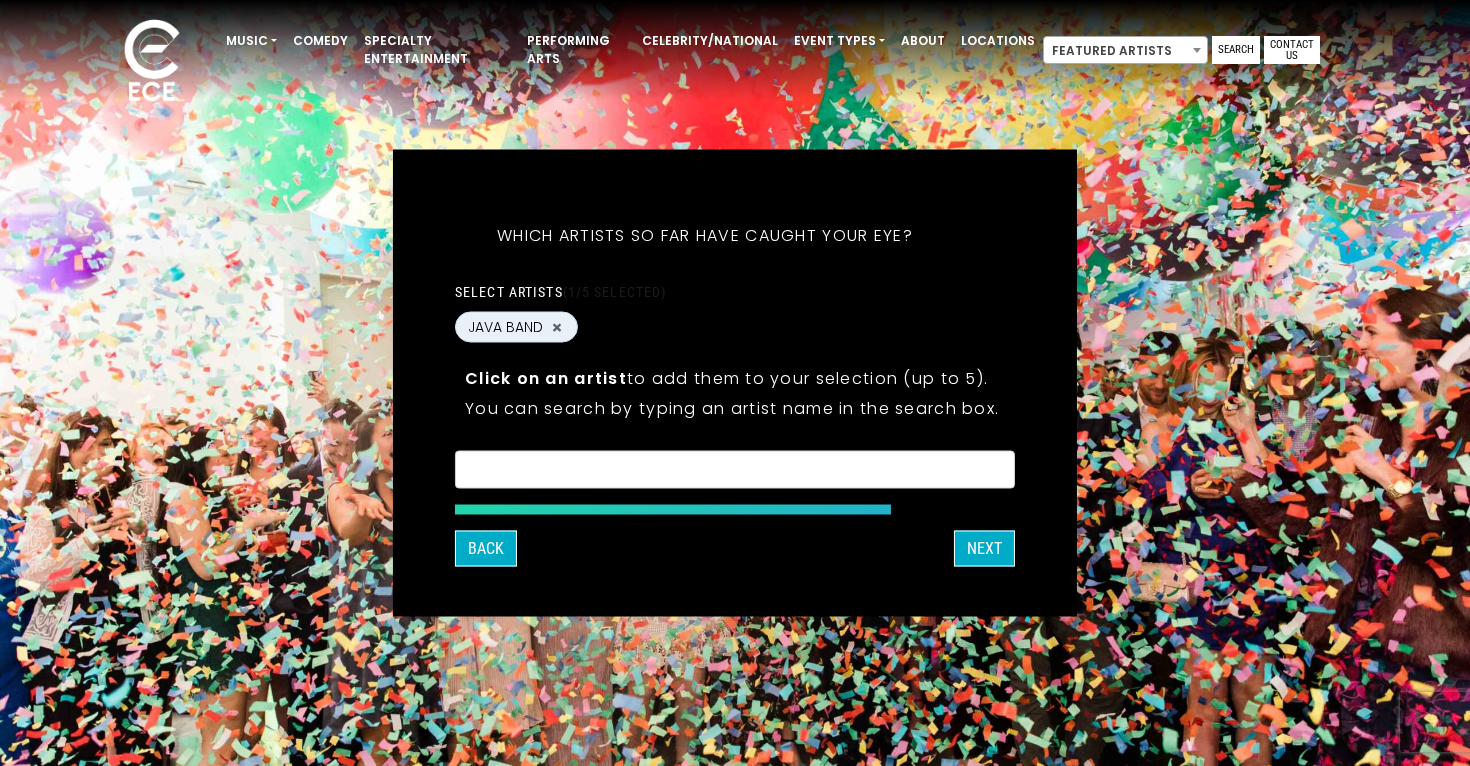 click at bounding box center [735, 473] 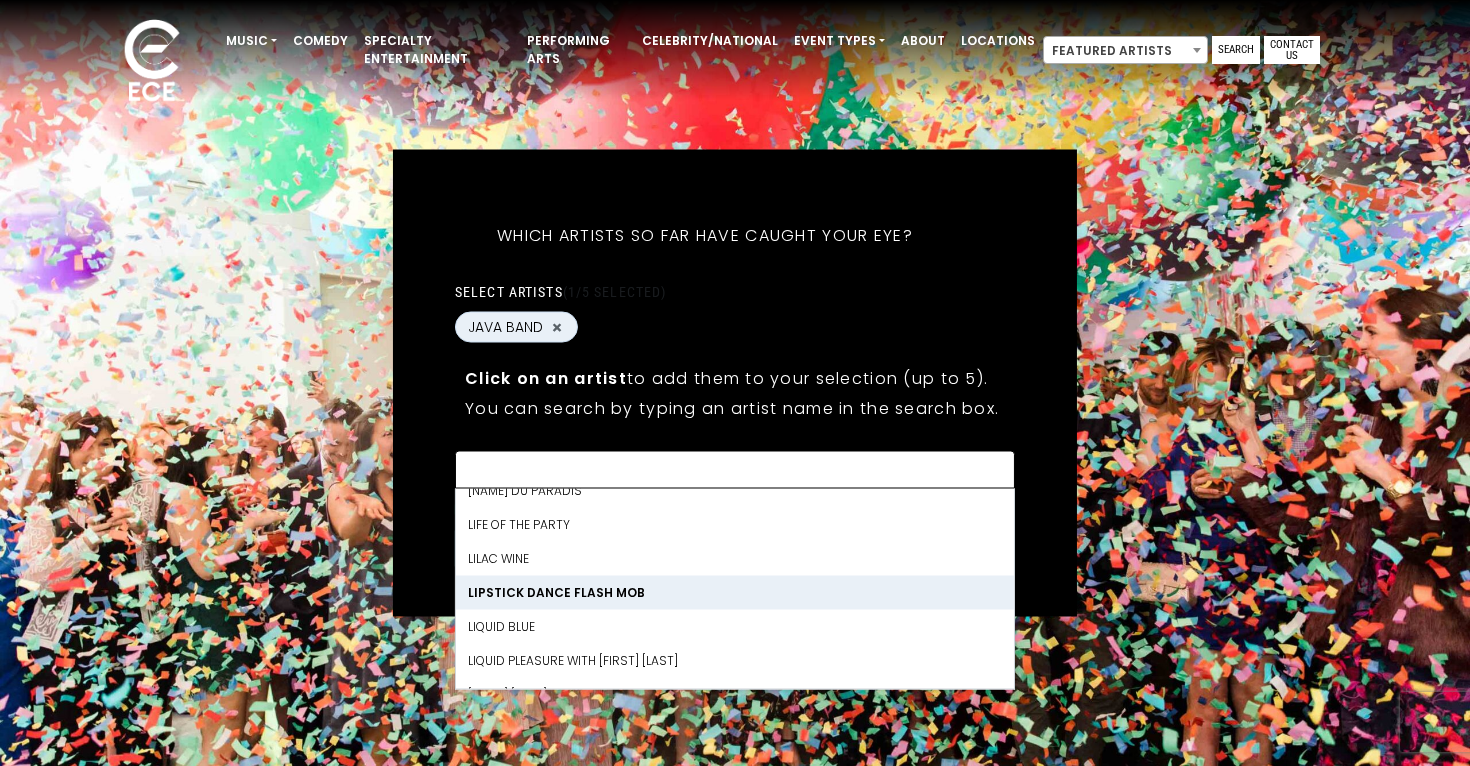 scroll, scrollTop: 14900, scrollLeft: 0, axis: vertical 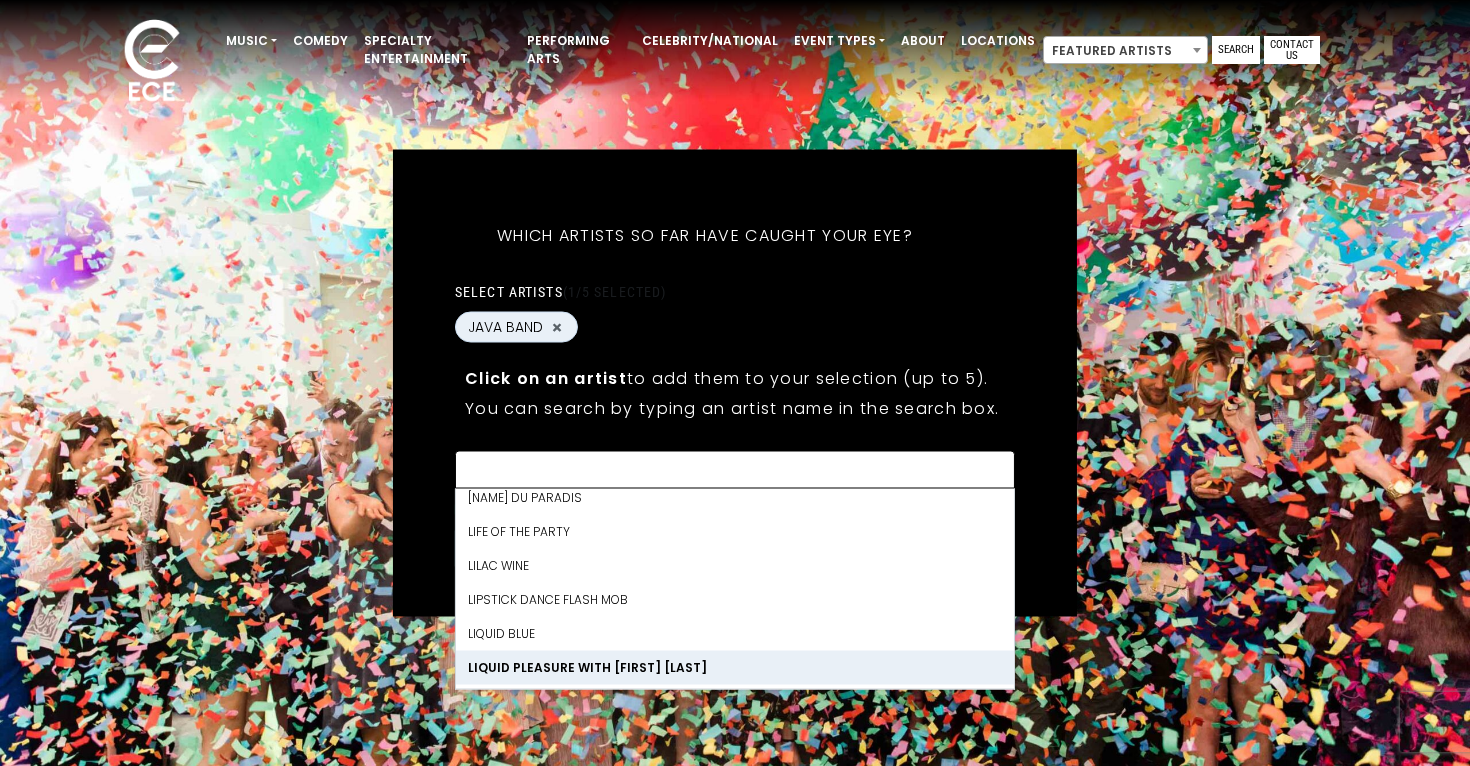 click on "LIQUID PLEASURE WITH [FIRST] [LAST]" at bounding box center (735, 668) 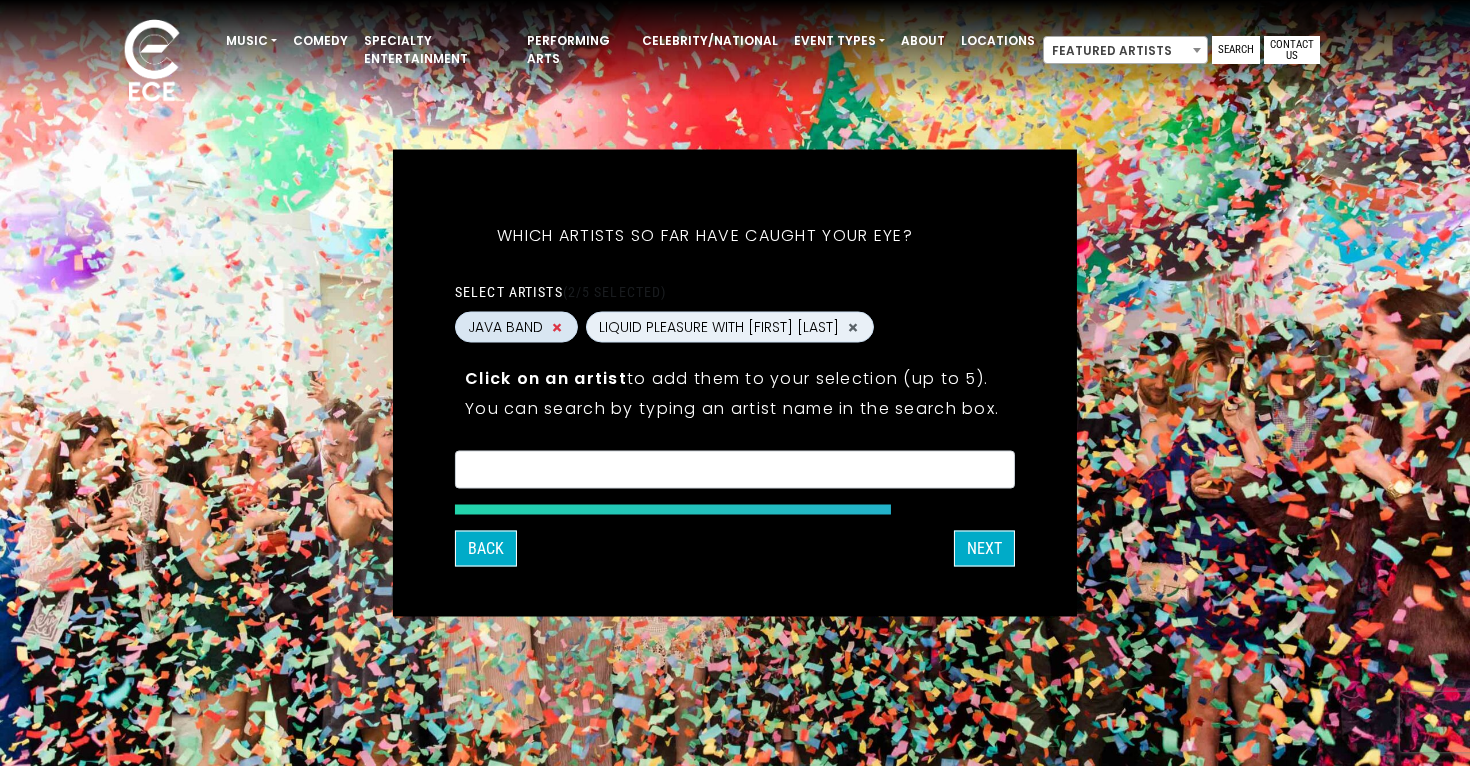 click on "×" at bounding box center [557, 327] 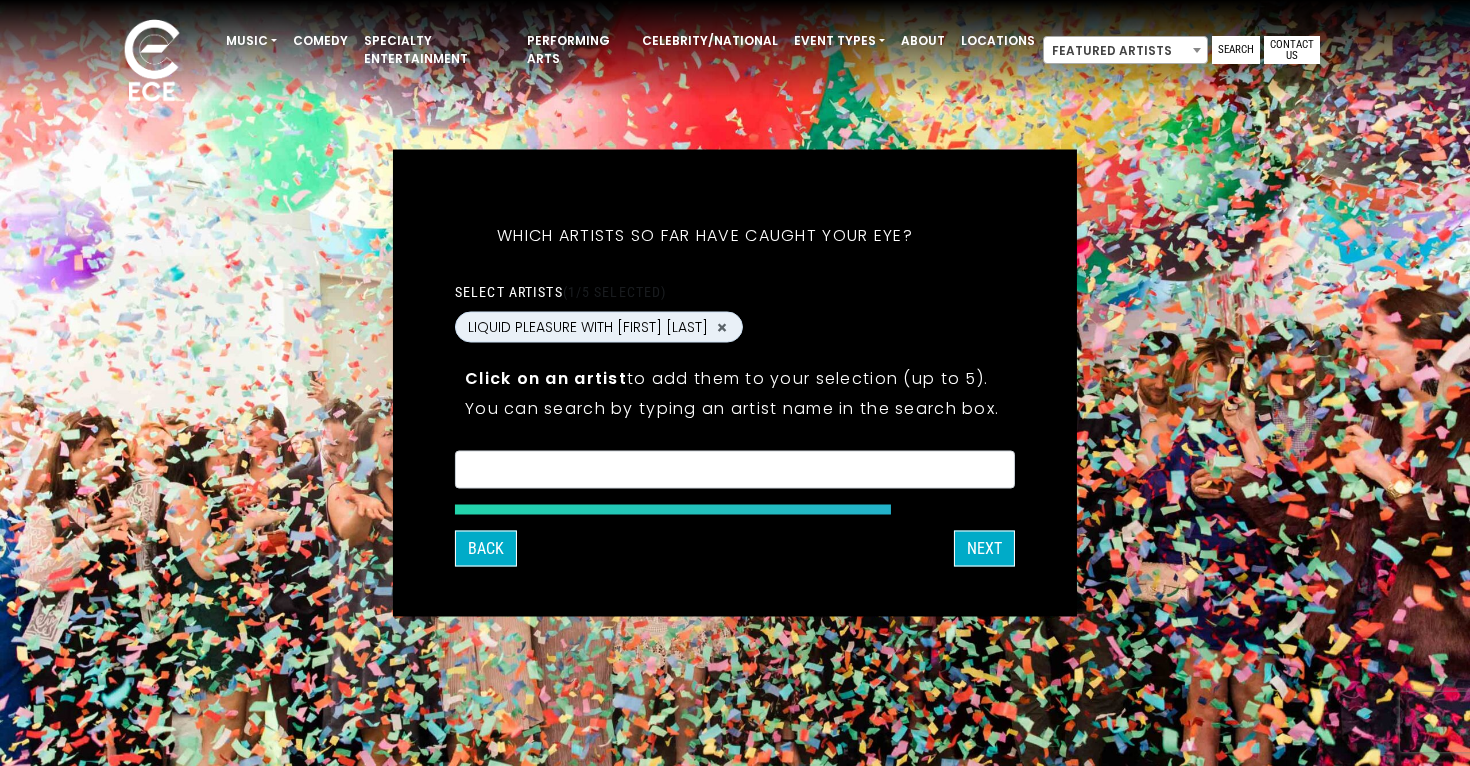 click at bounding box center (735, 473) 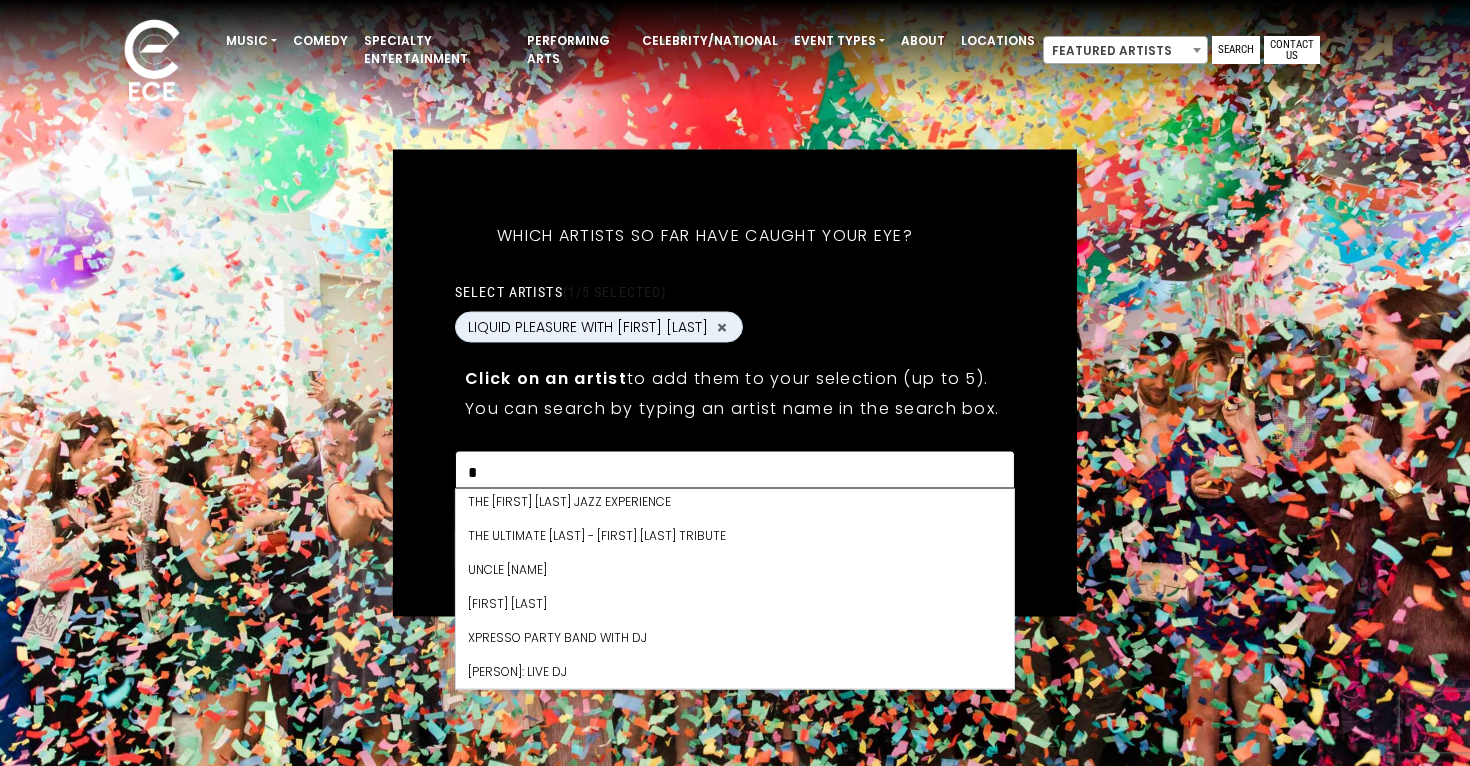 scroll, scrollTop: 0, scrollLeft: 0, axis: both 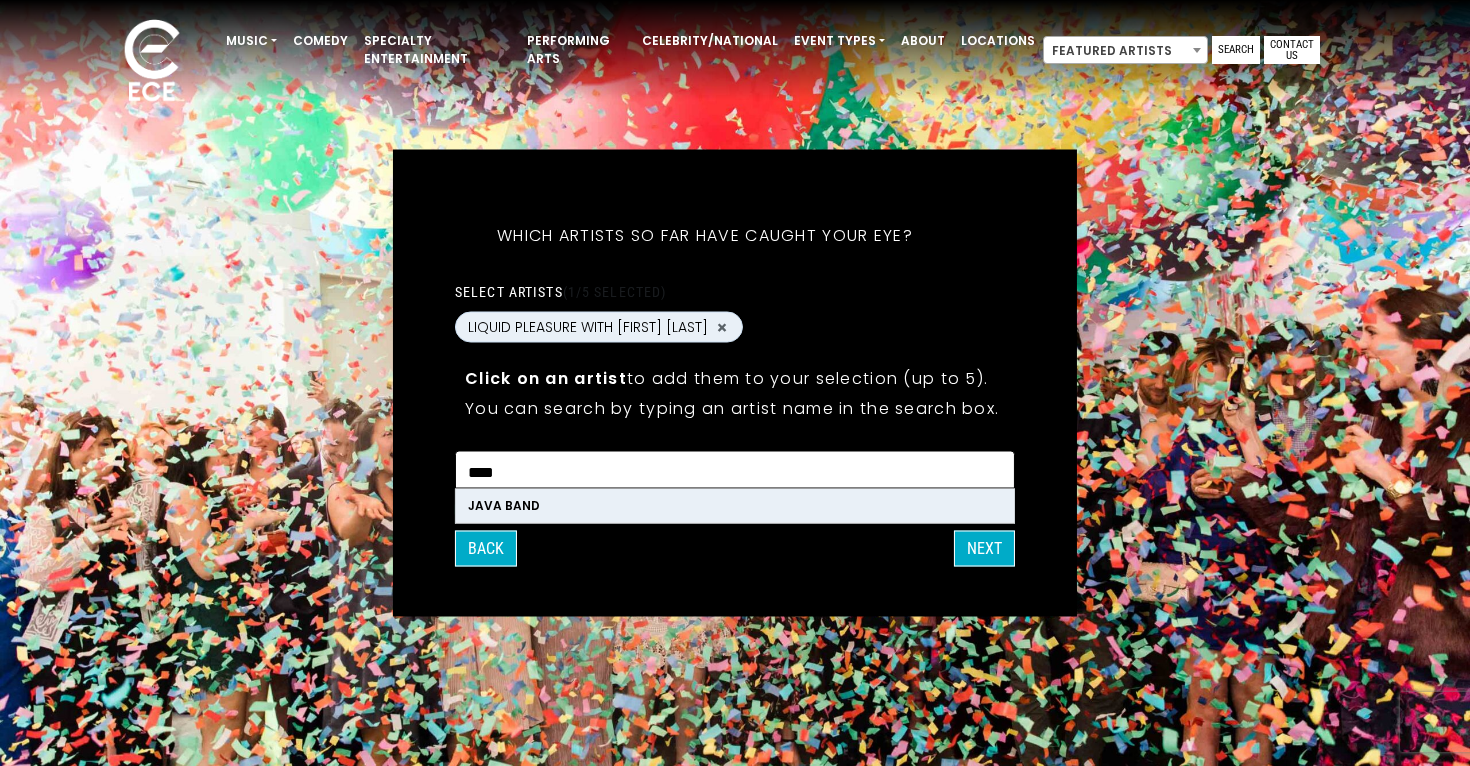 type on "****" 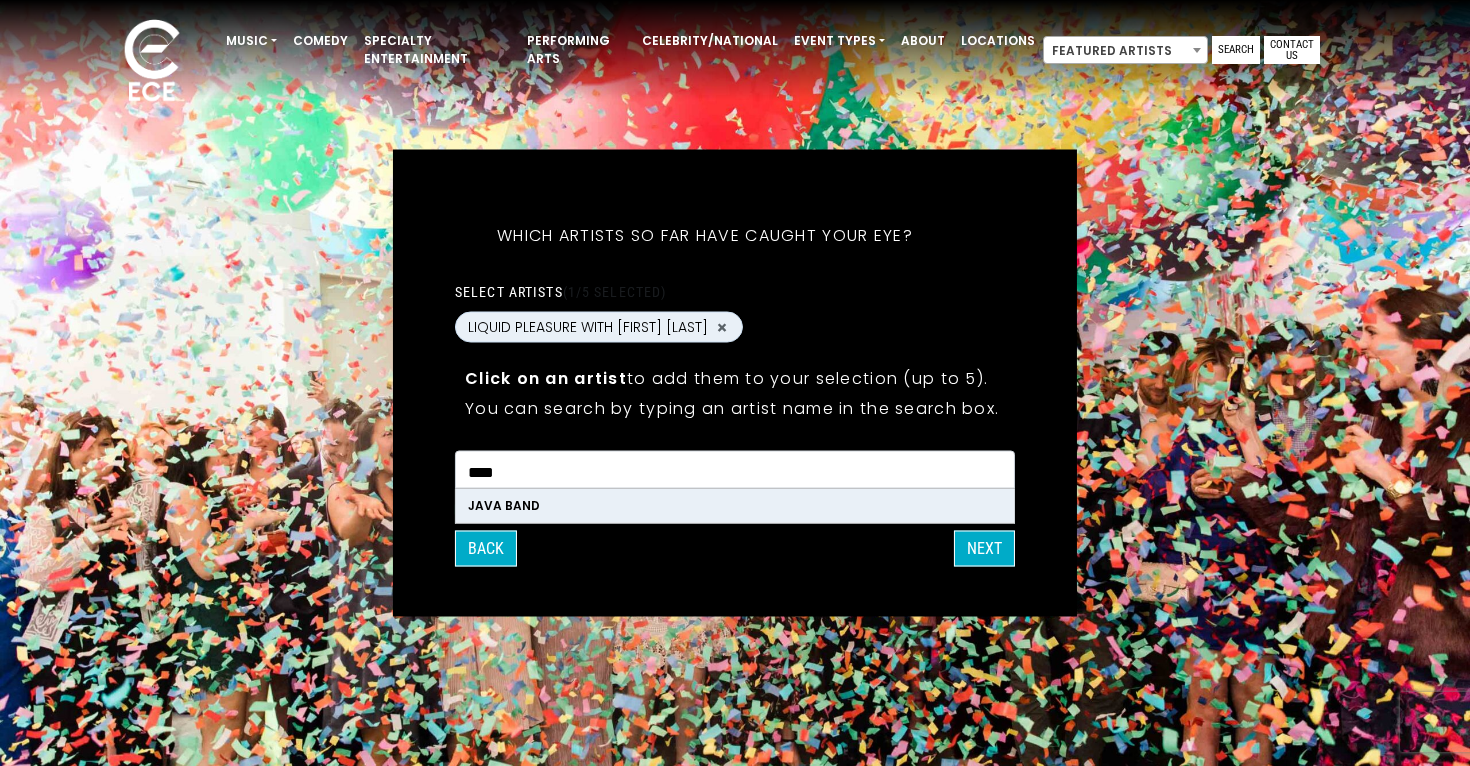 click on "JAVA BAND" at bounding box center [735, 506] 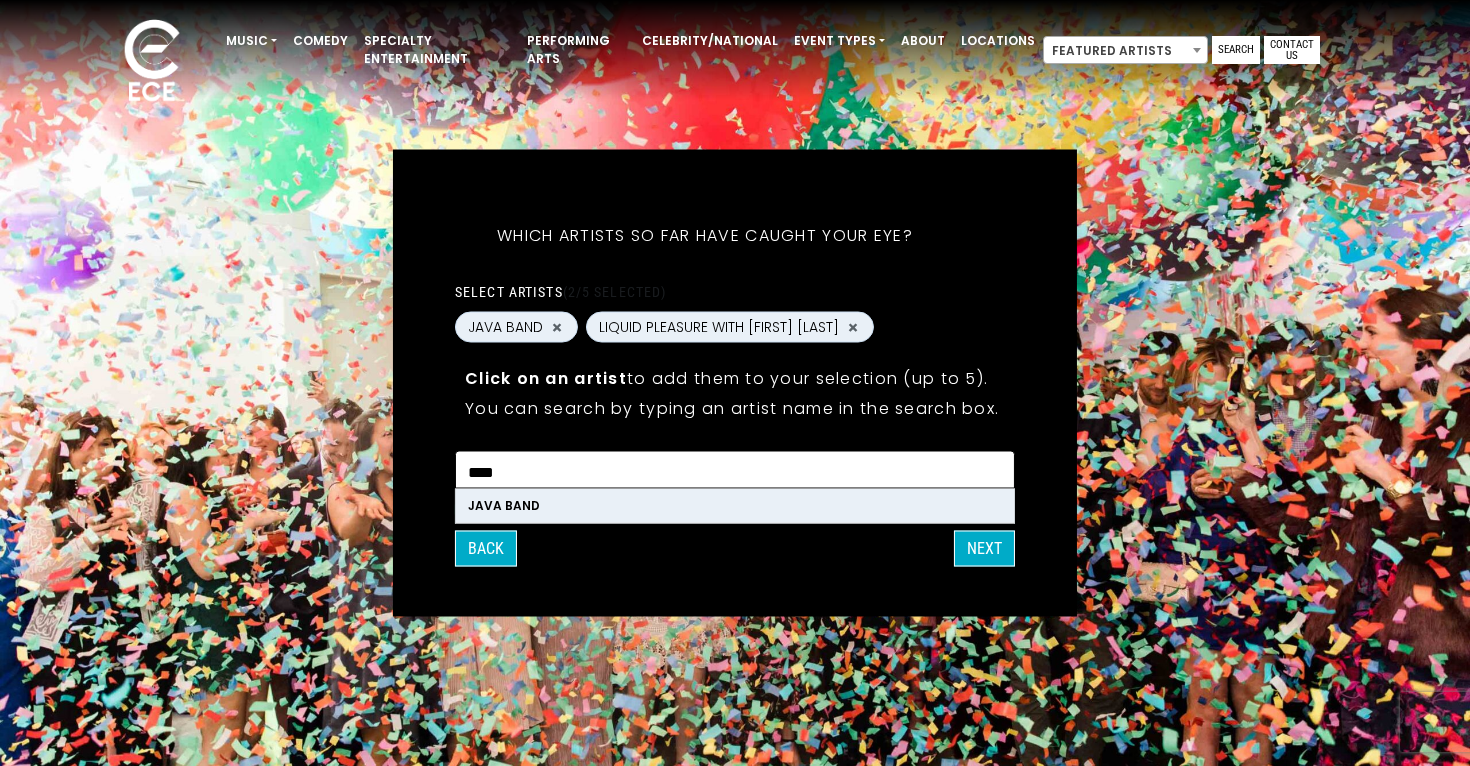 drag, startPoint x: 533, startPoint y: 467, endPoint x: 455, endPoint y: 467, distance: 78 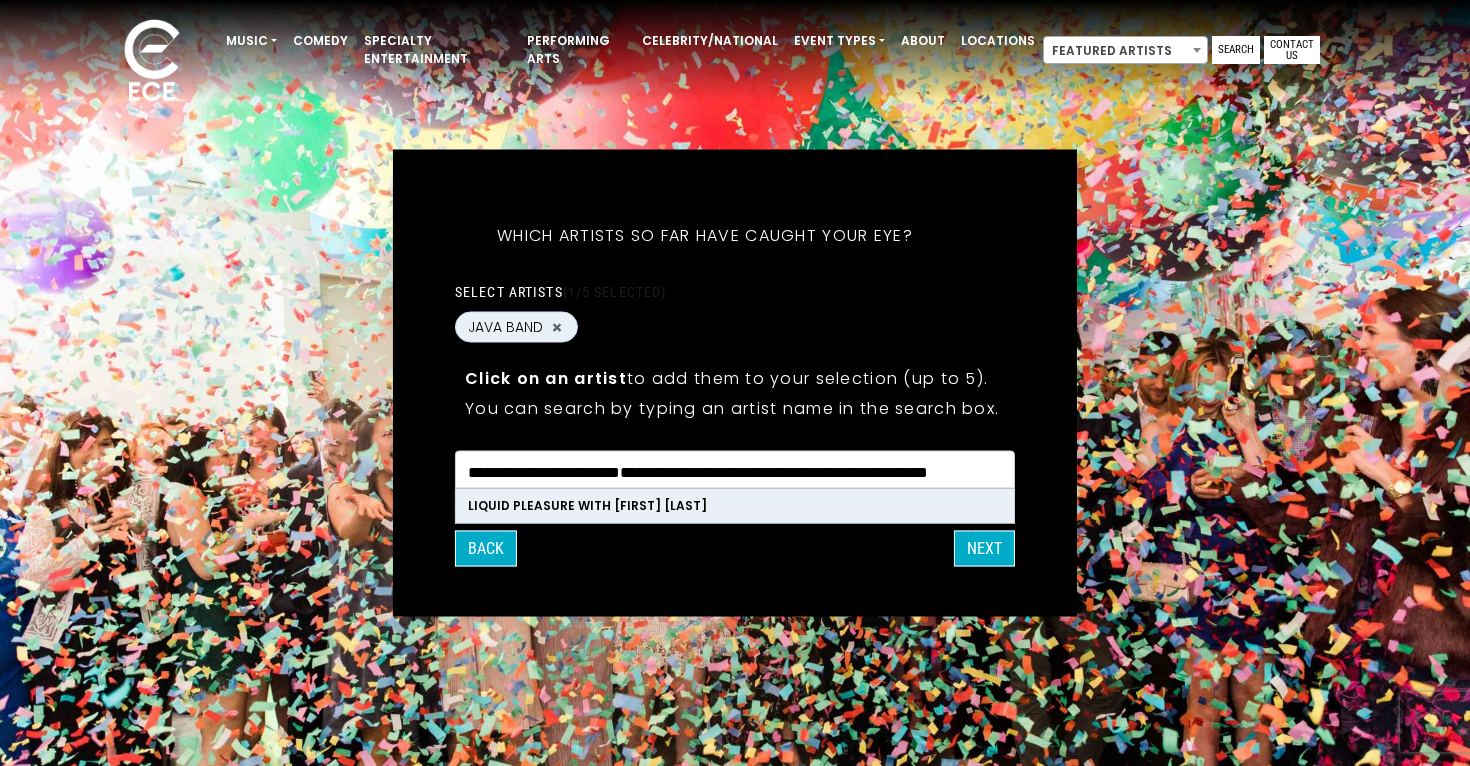 click on "LIQUID PLEASURE WITH [FIRST] [LAST]" at bounding box center (735, 506) 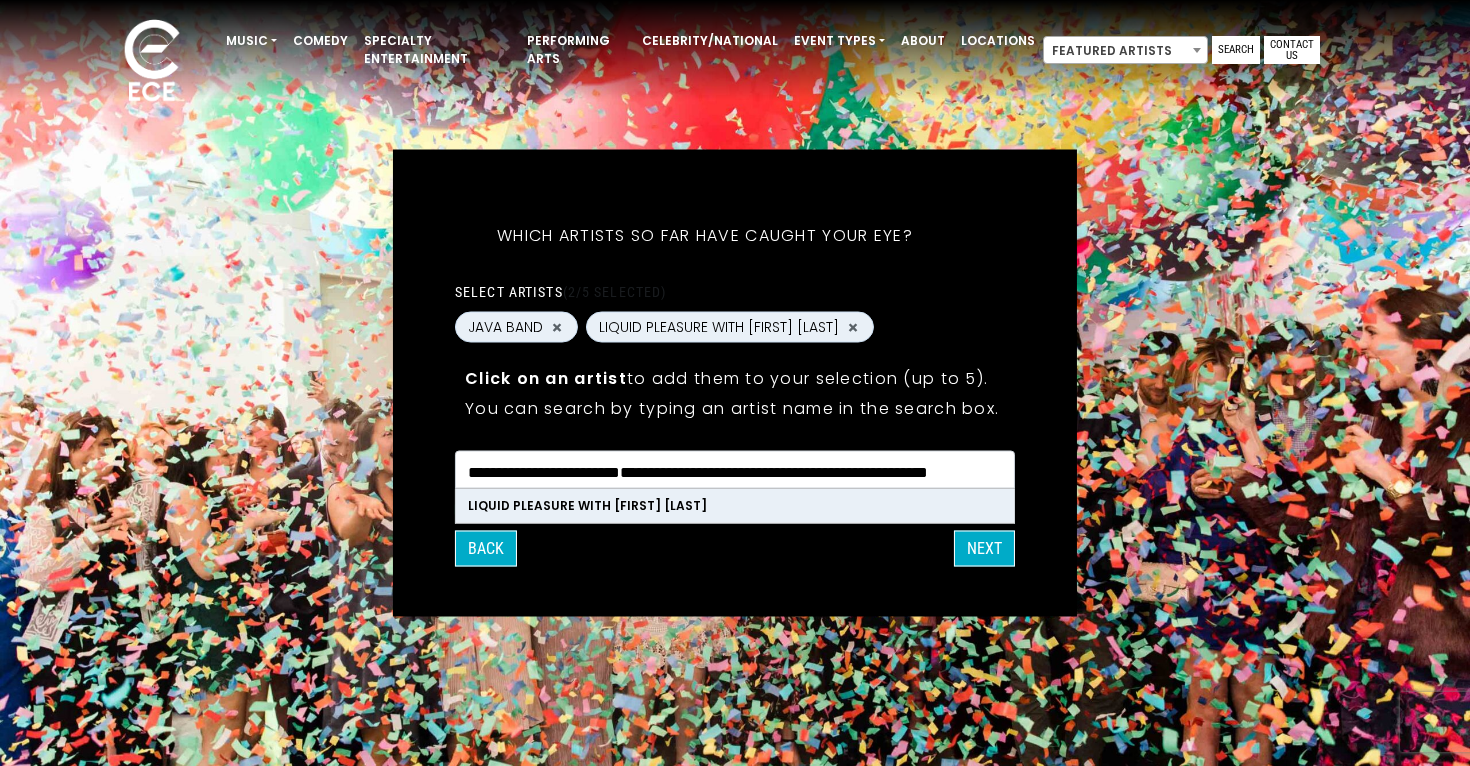 click on "**********" at bounding box center [735, 473] 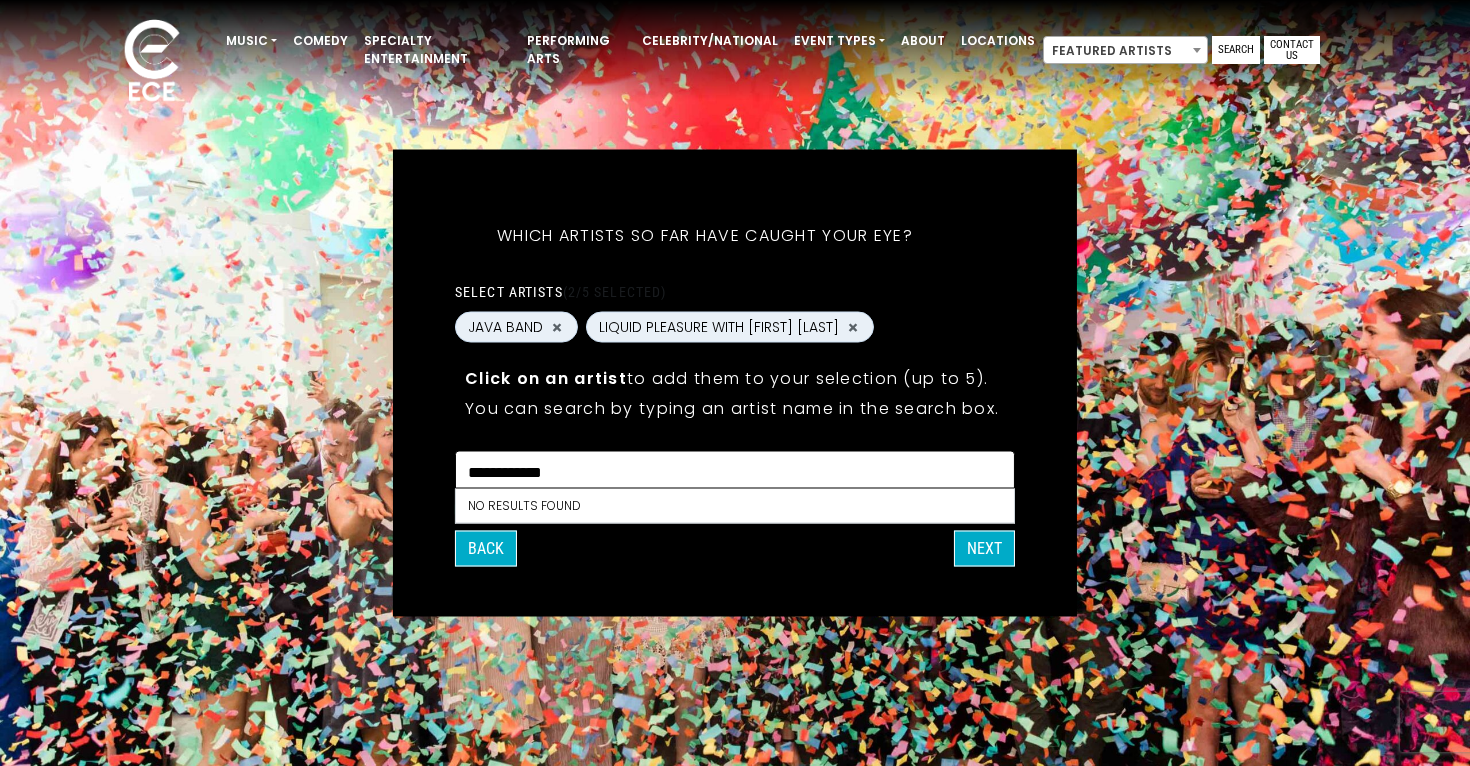 click on "**********" at bounding box center [735, 473] 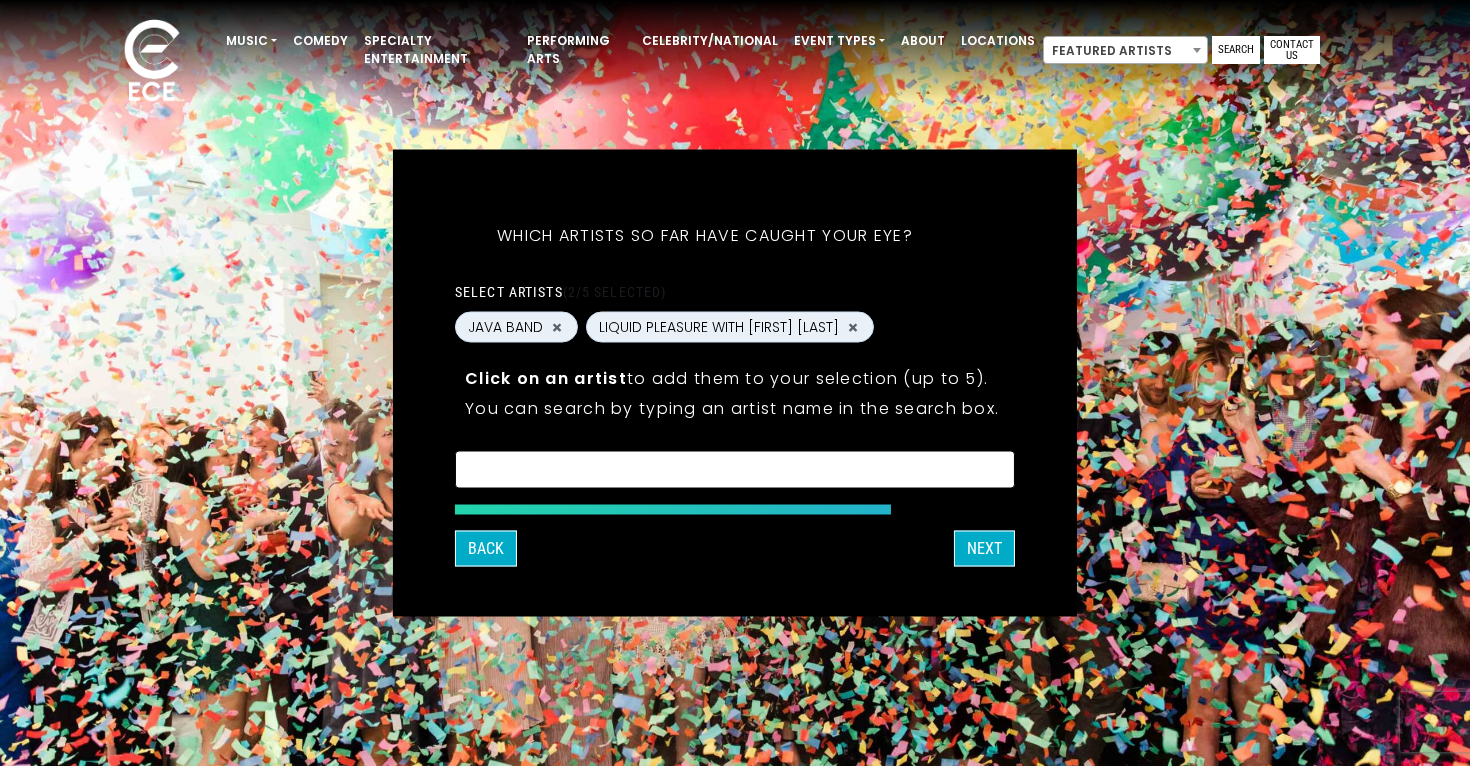 type on "**********" 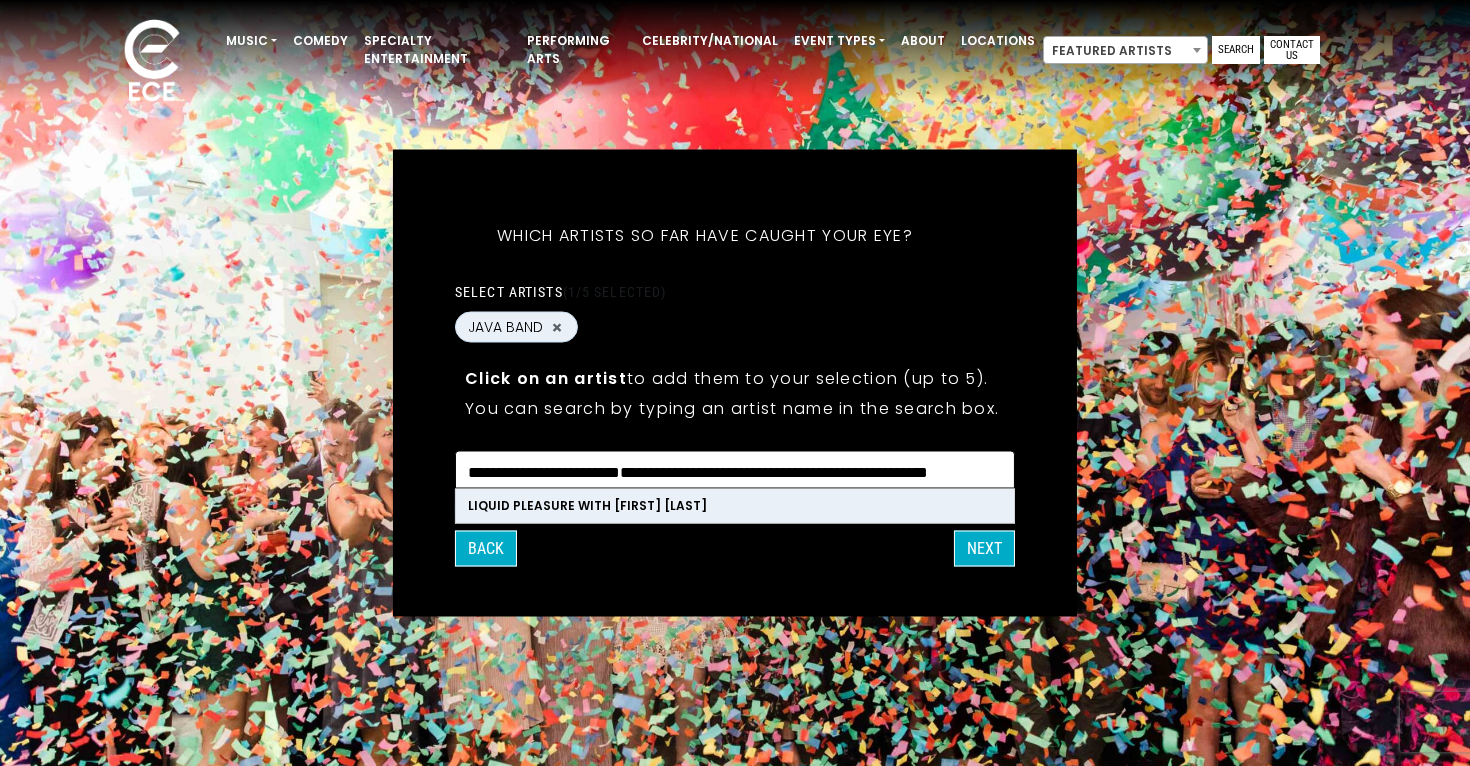 click on "LIQUID PLEASURE WITH [FIRST] [LAST]" at bounding box center (735, 506) 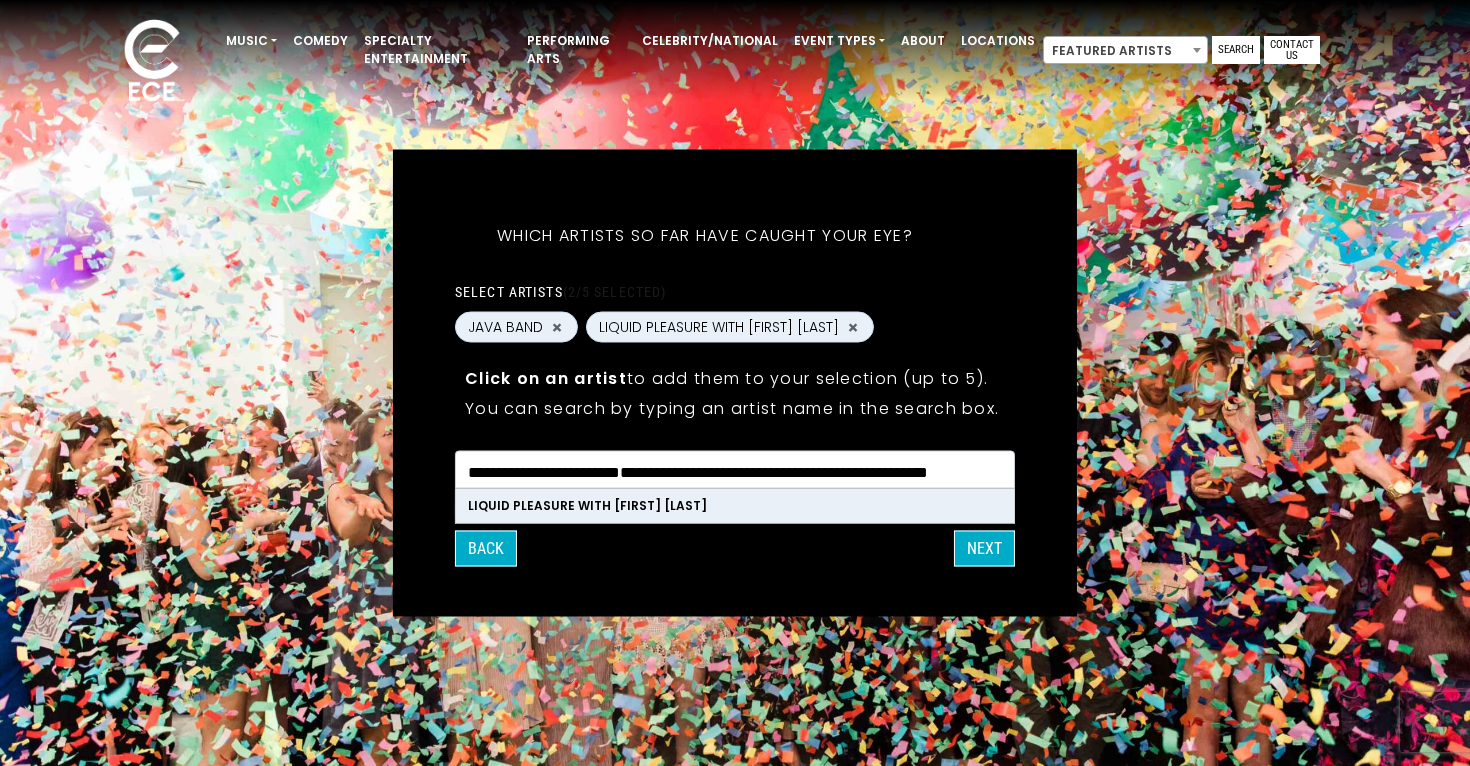 type 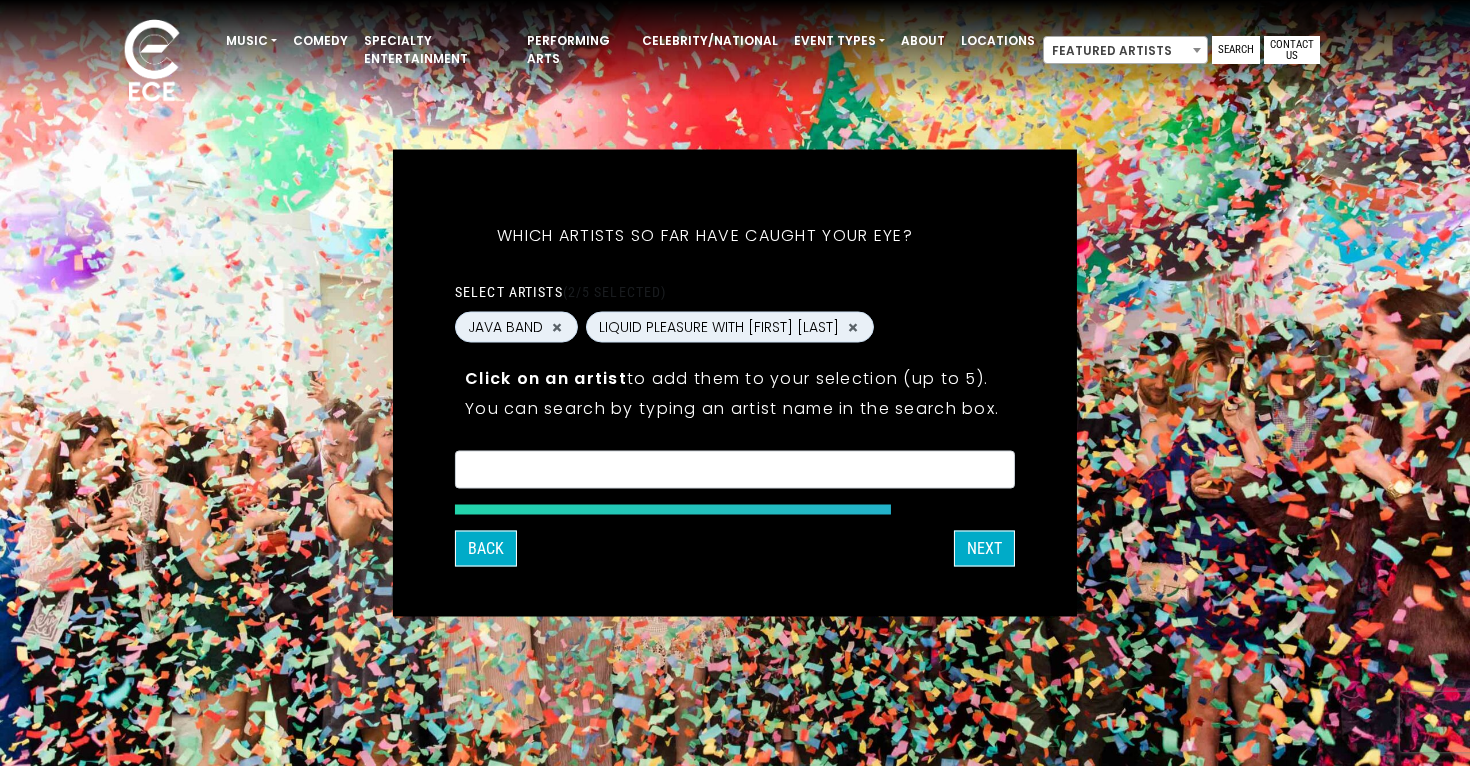 click on "Back
NEXT" at bounding box center [735, 549] 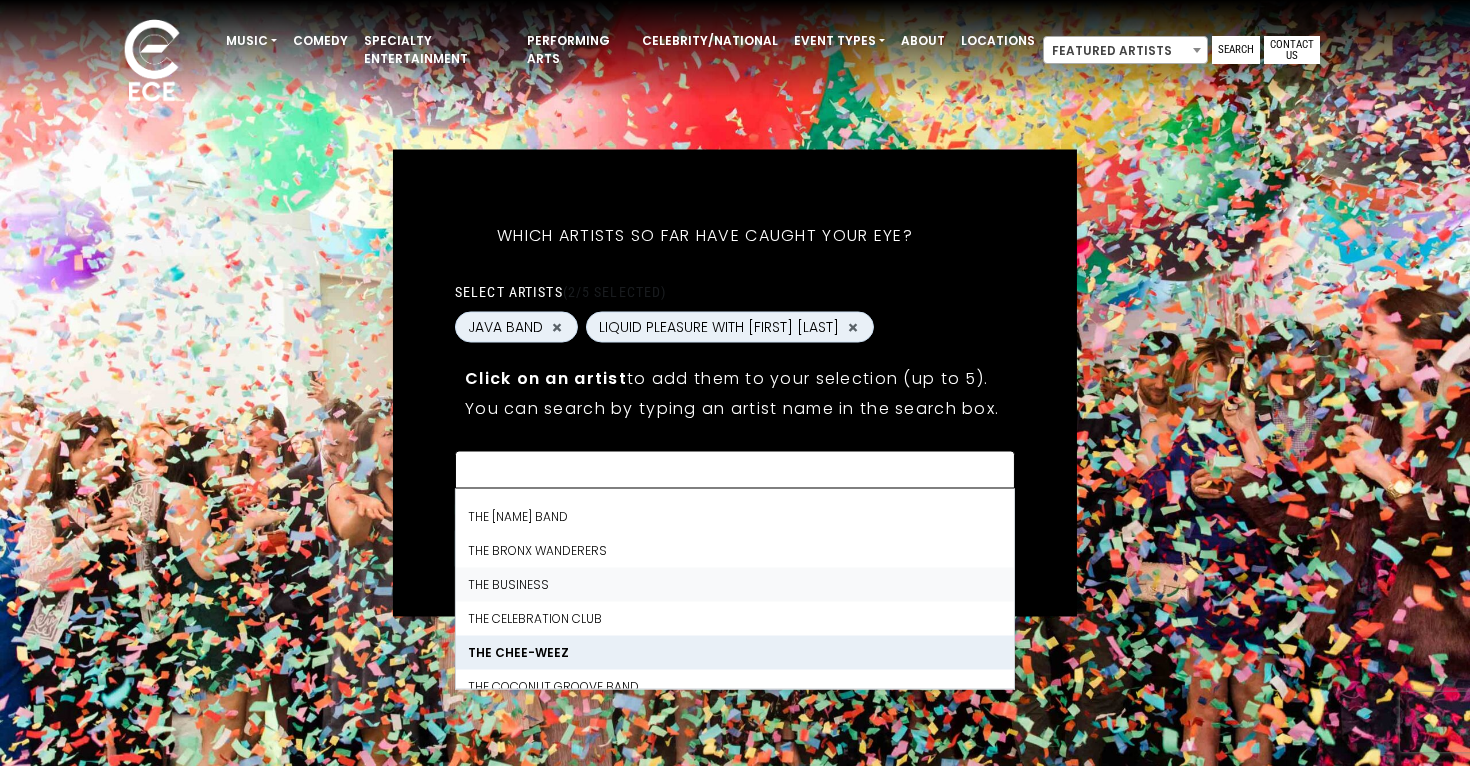 scroll, scrollTop: 24569, scrollLeft: 0, axis: vertical 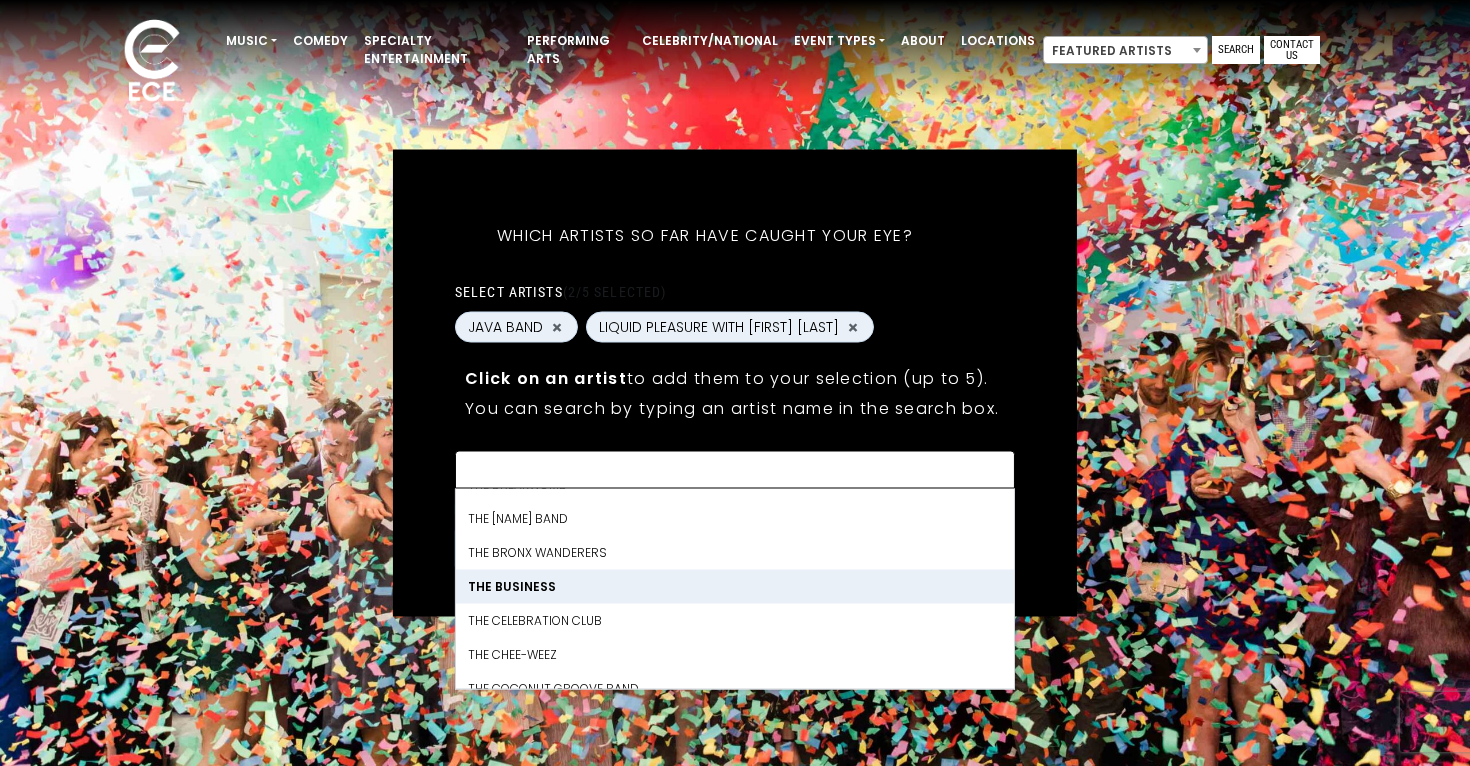 click on "THE BUSINESS" at bounding box center [735, 587] 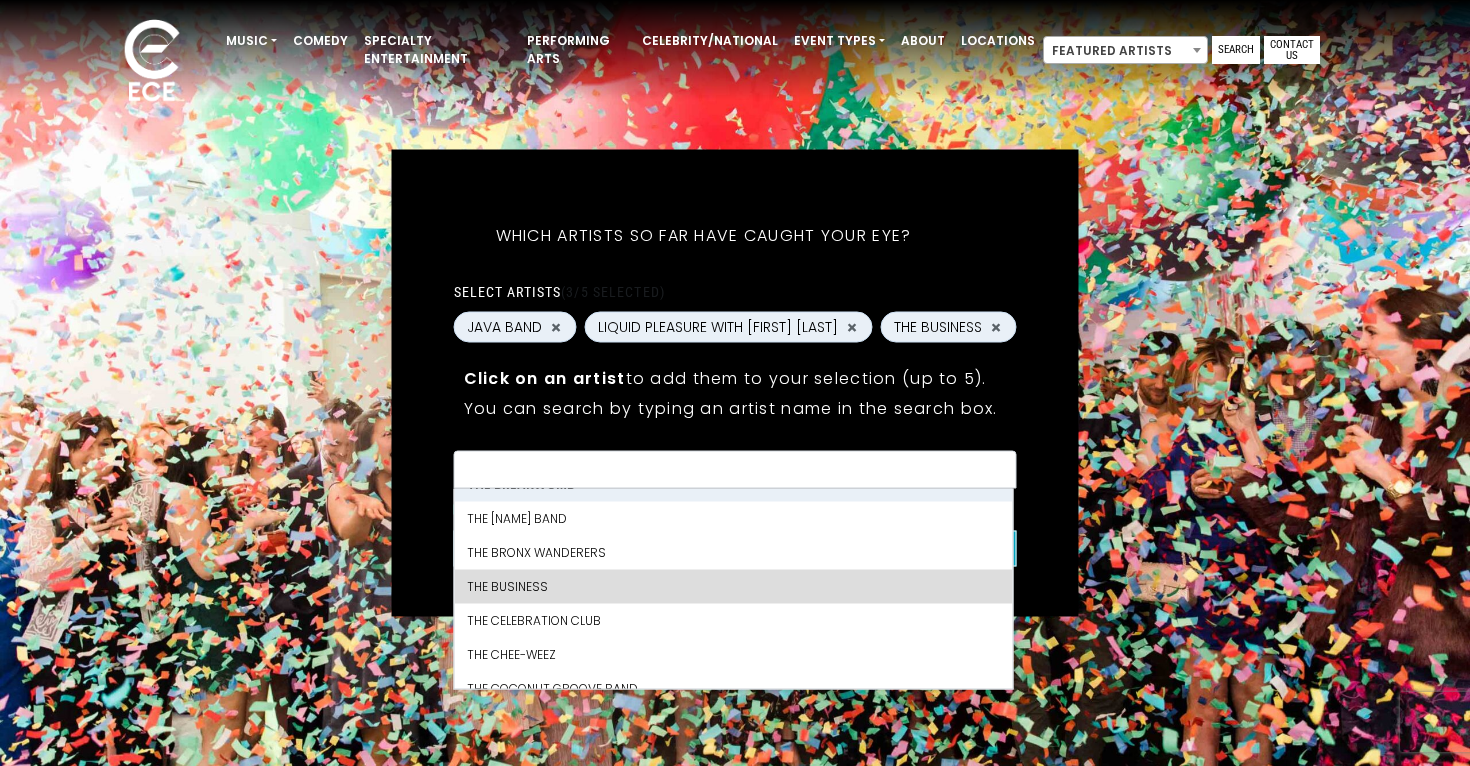 click on "You can search by typing an artist name in the search box." at bounding box center [735, 408] 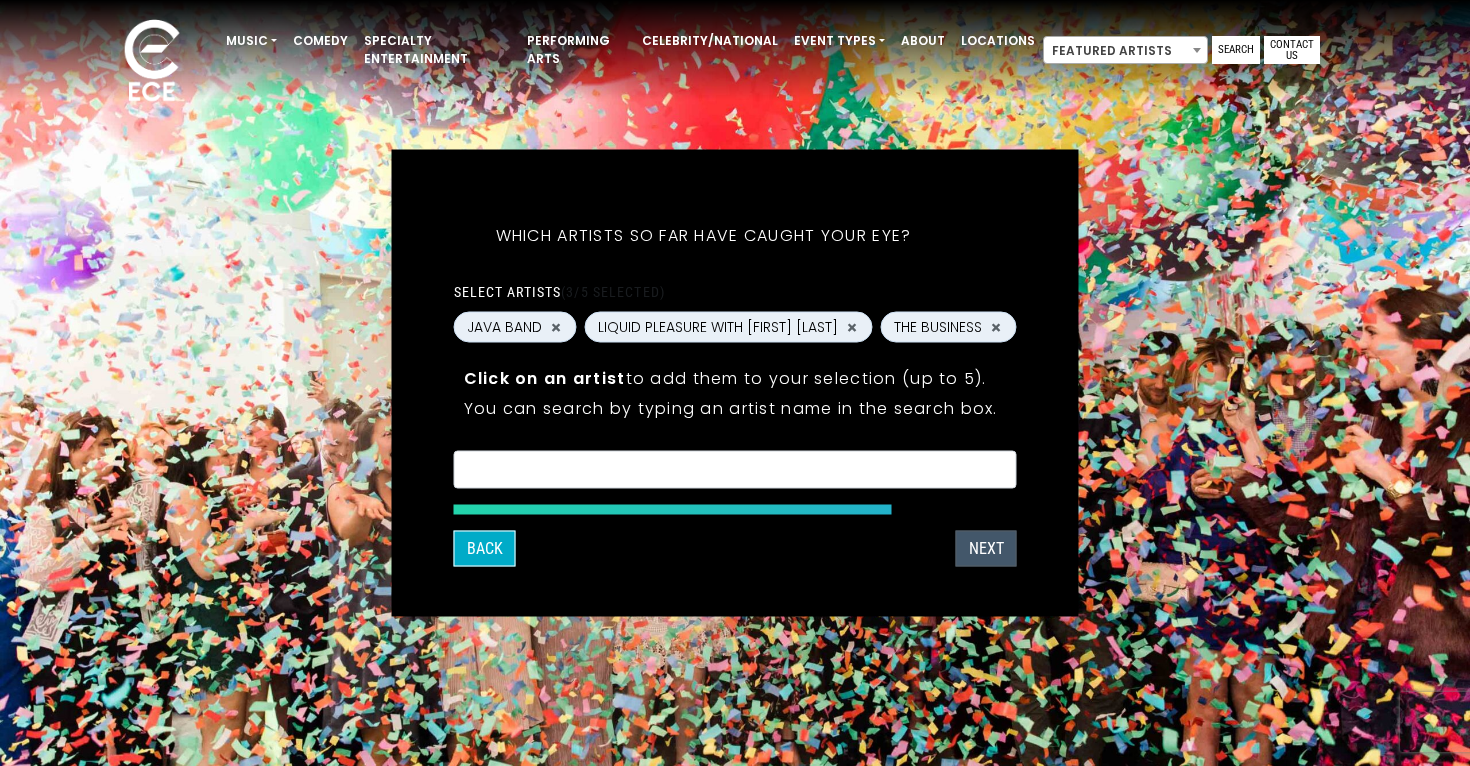 click on "NEXT" at bounding box center (986, 549) 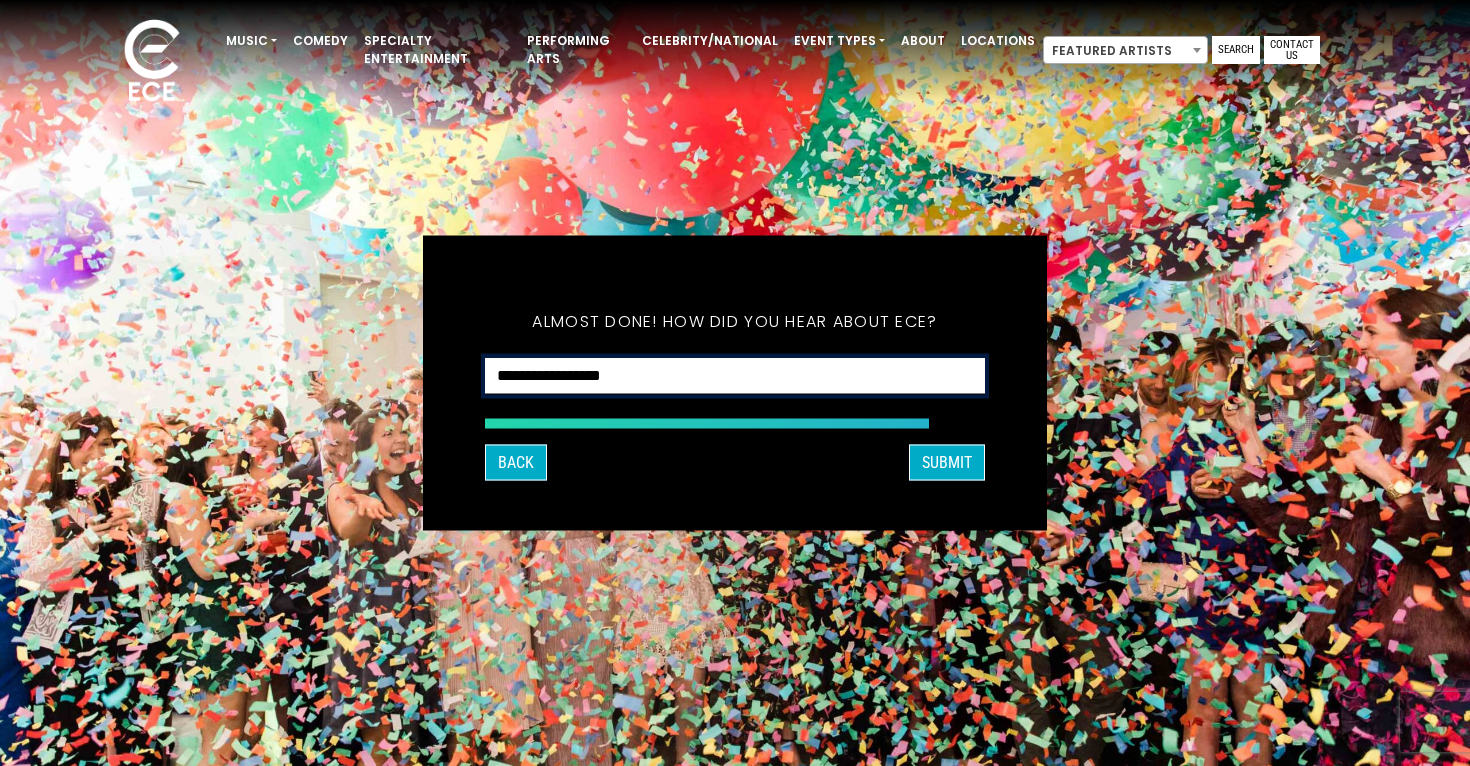 click on "**********" at bounding box center (735, 376) 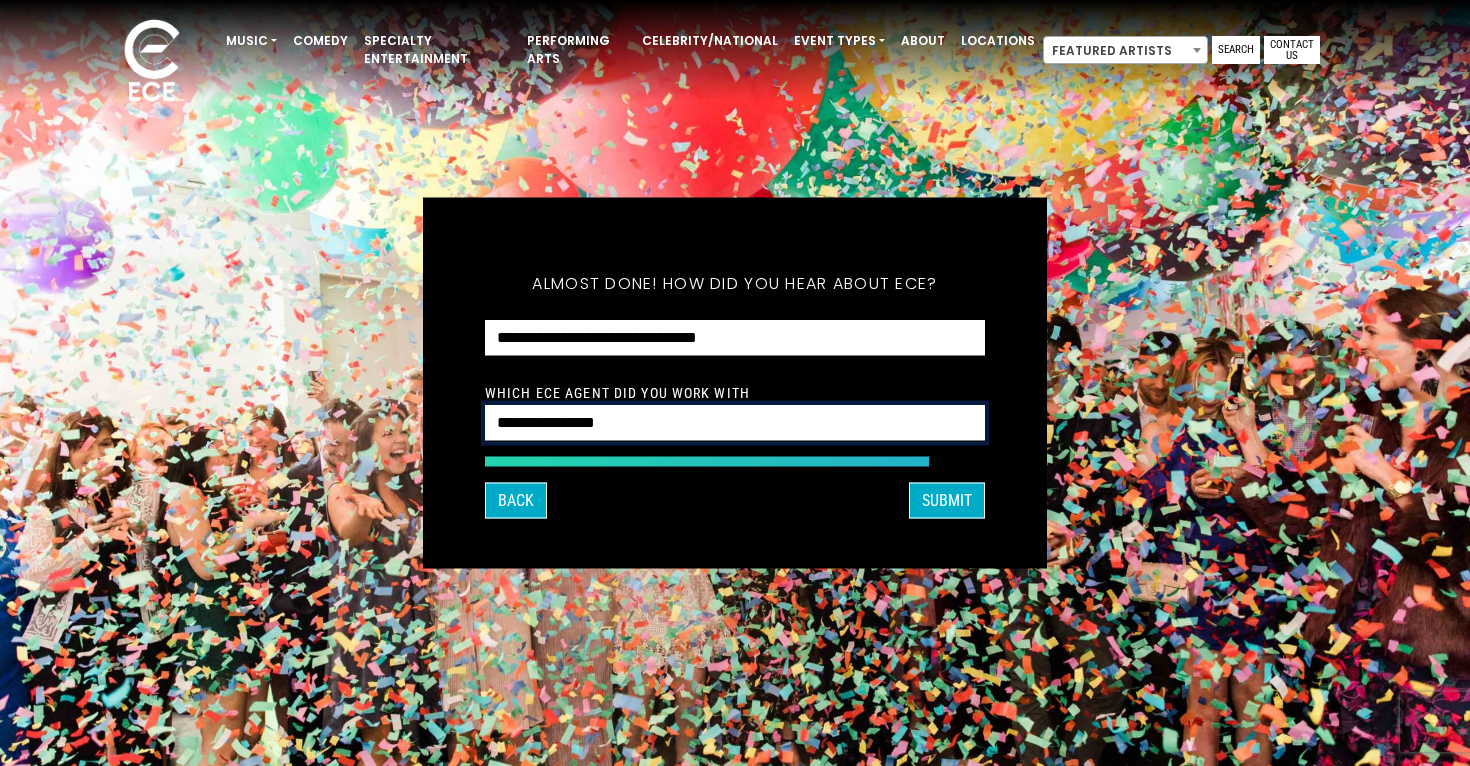 click on "**********" at bounding box center (735, 423) 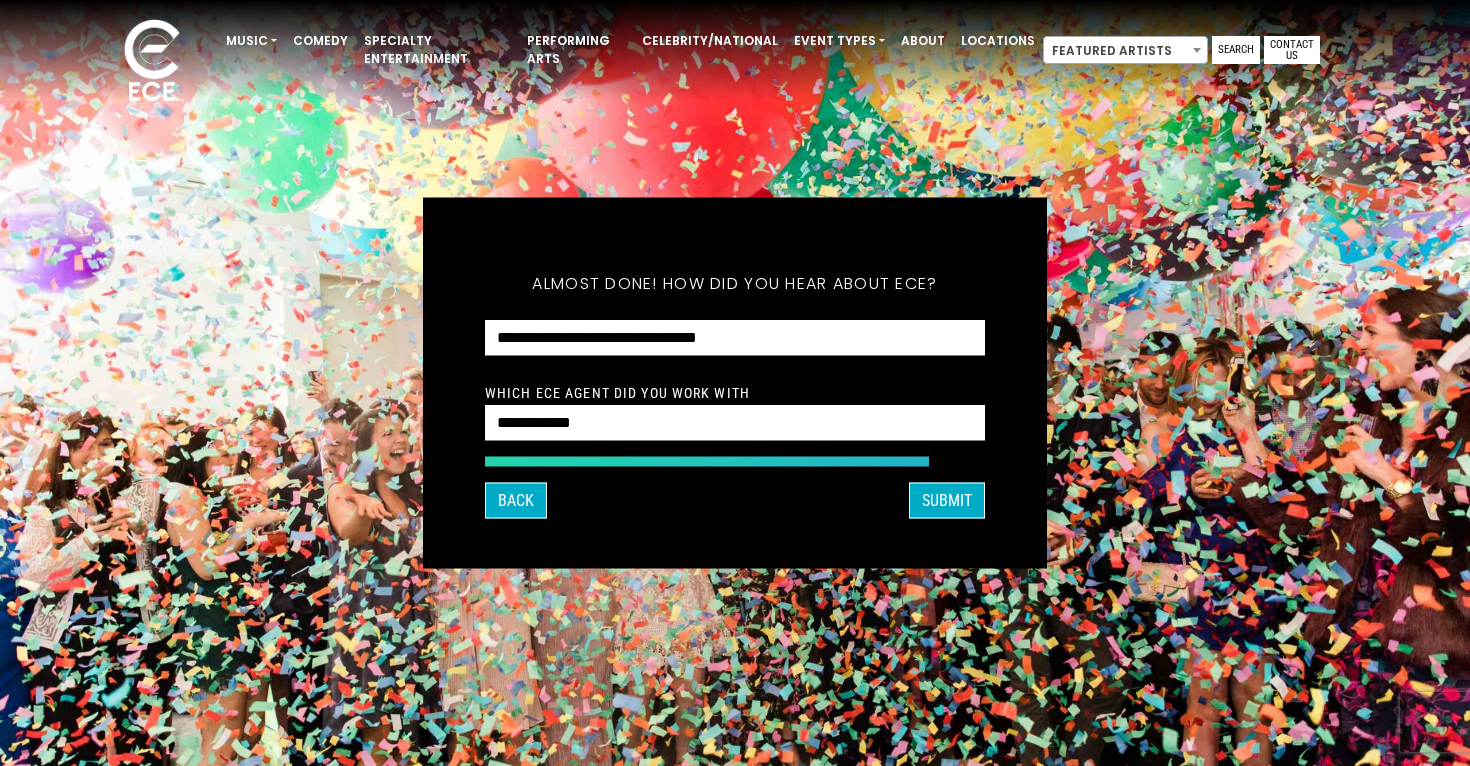 click on "Almost done! How did you hear about ECE?" at bounding box center [735, 284] 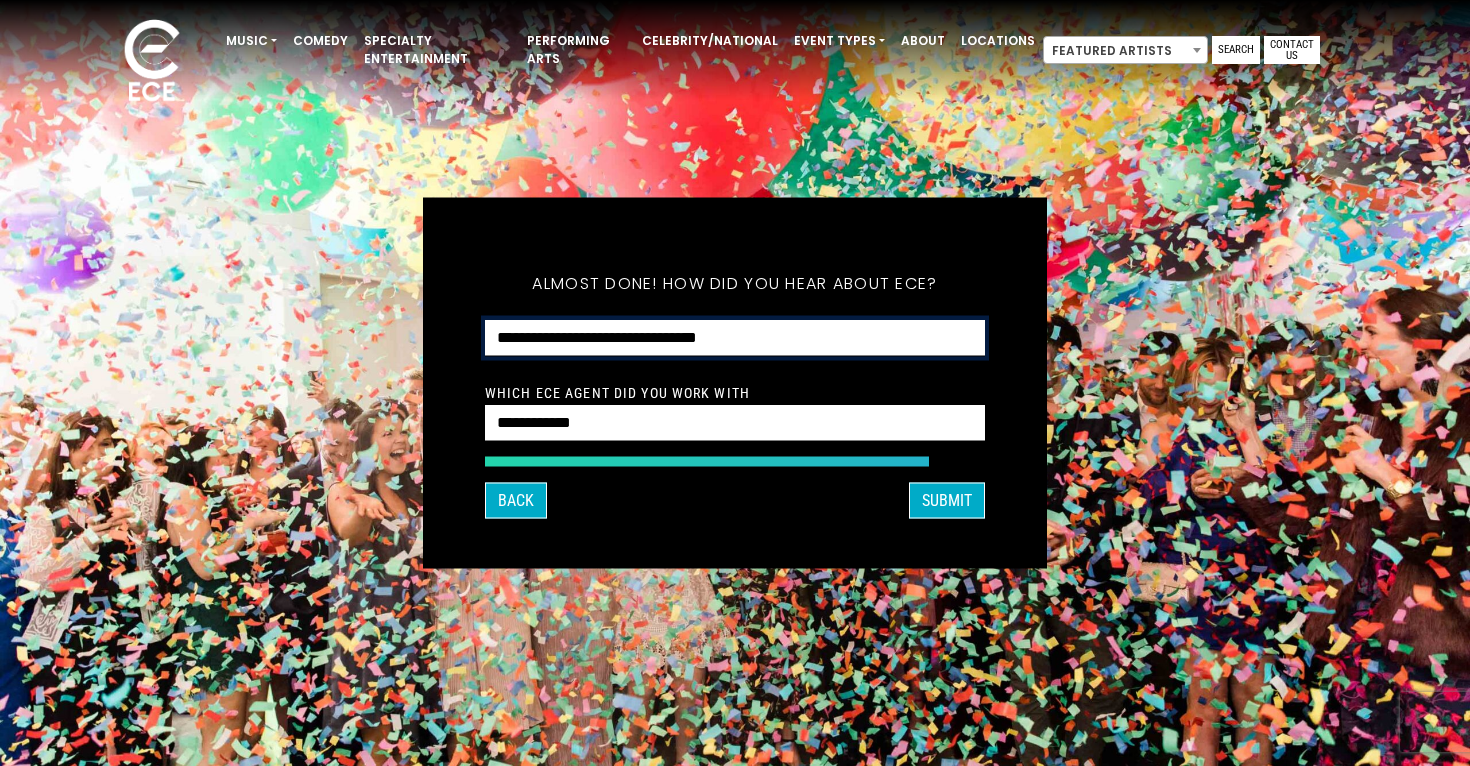 click on "**********" at bounding box center [735, 338] 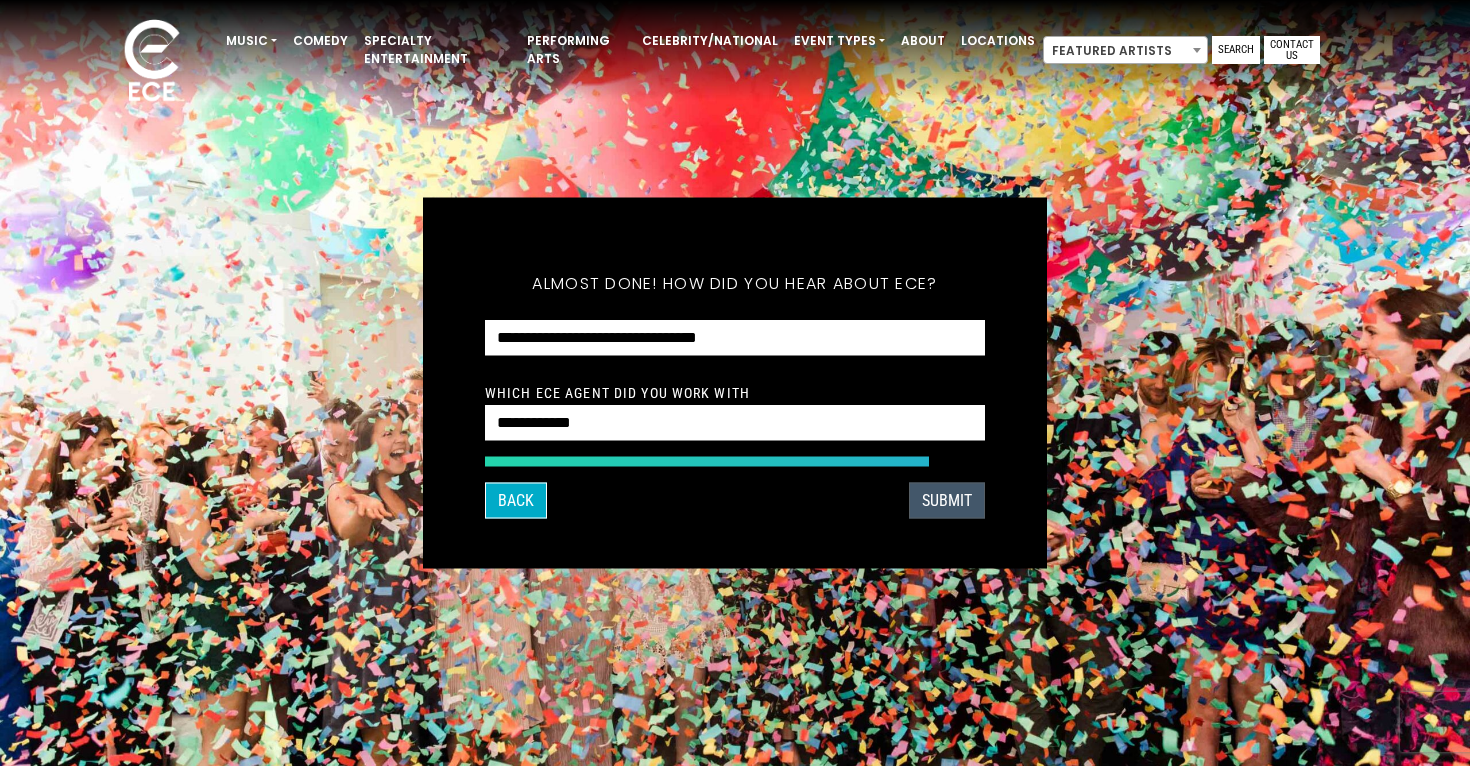 click on "SUBMIT" at bounding box center (947, 501) 